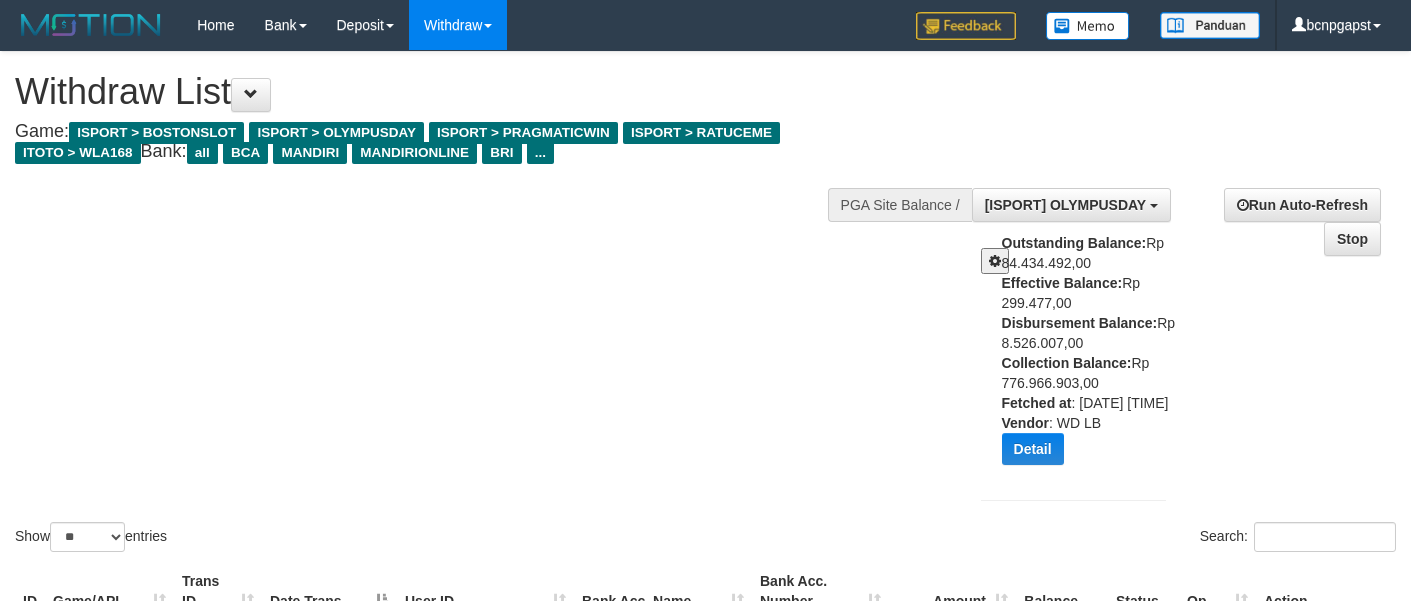 select on "***" 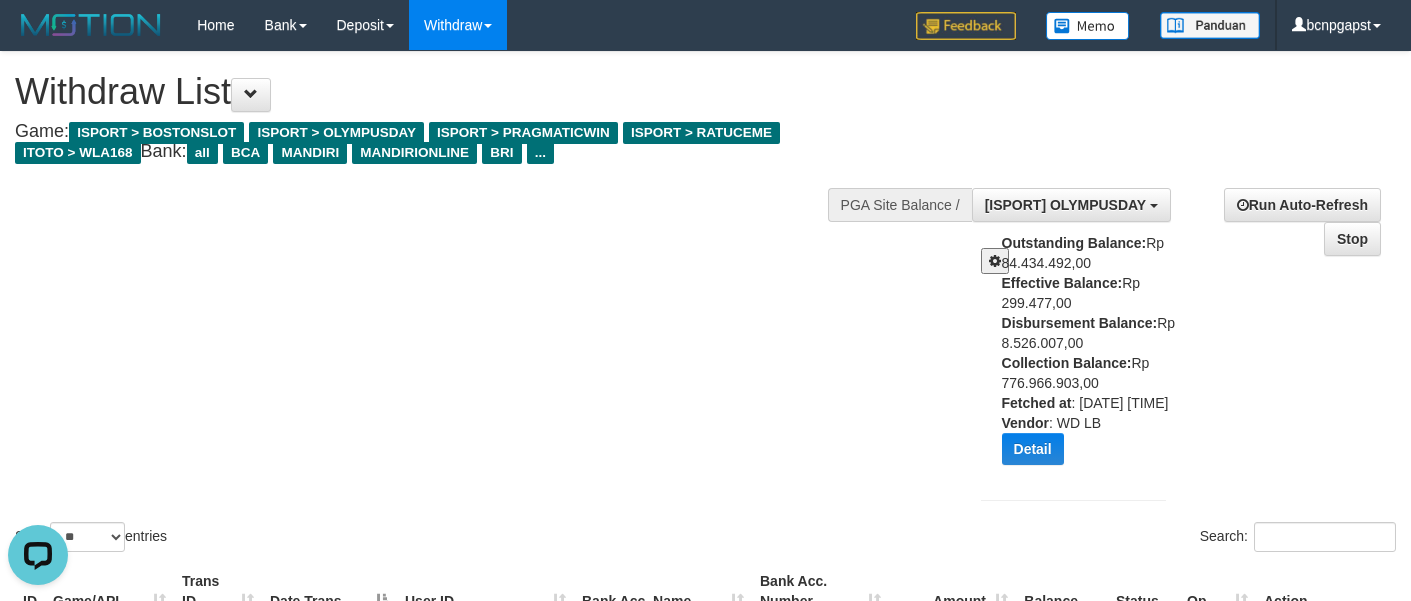 scroll, scrollTop: 0, scrollLeft: 0, axis: both 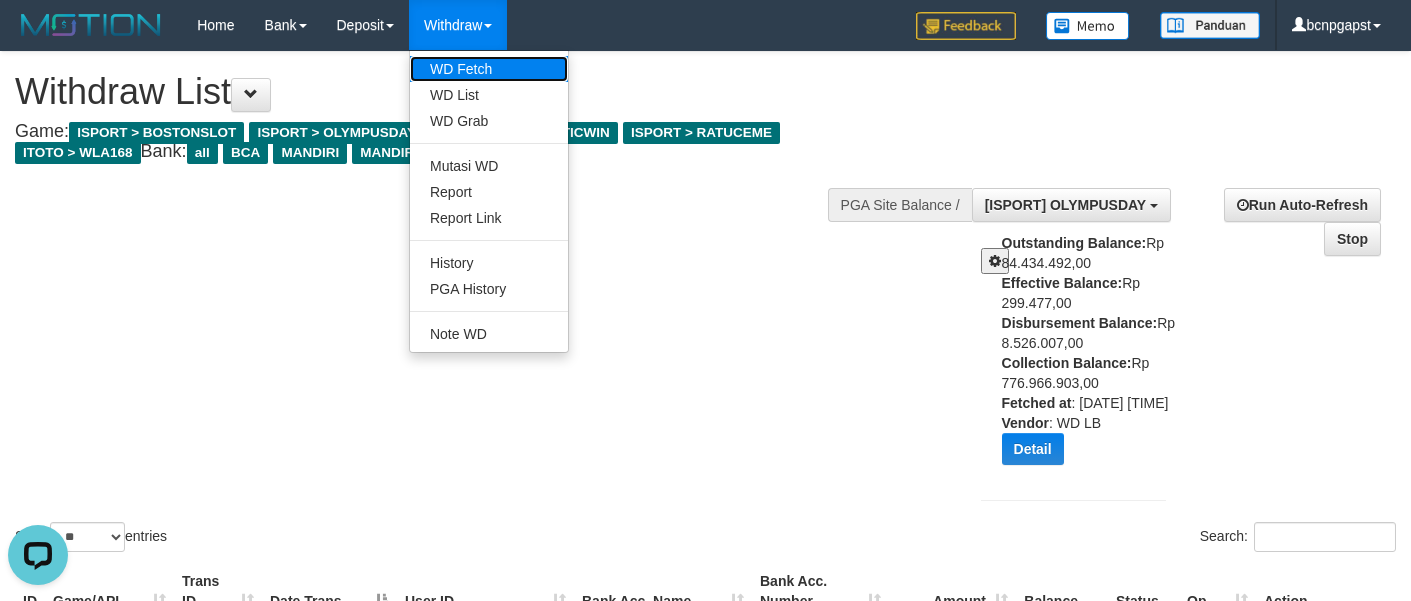click on "WD Fetch" at bounding box center [489, 69] 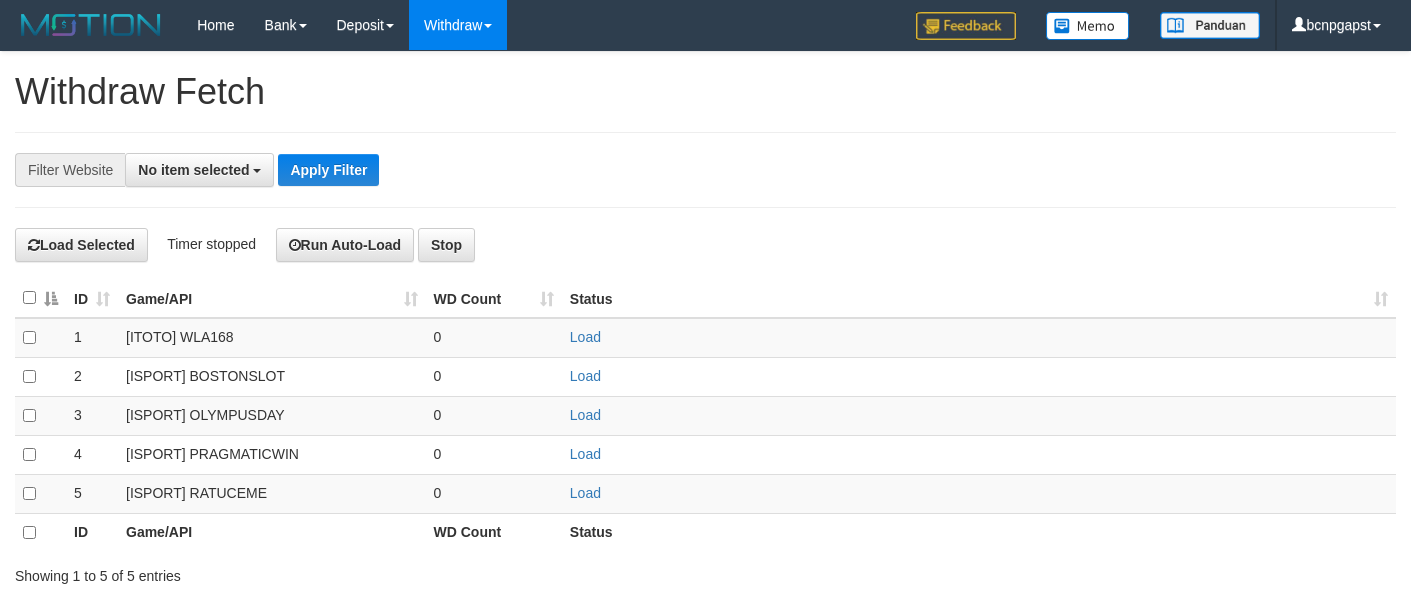 select 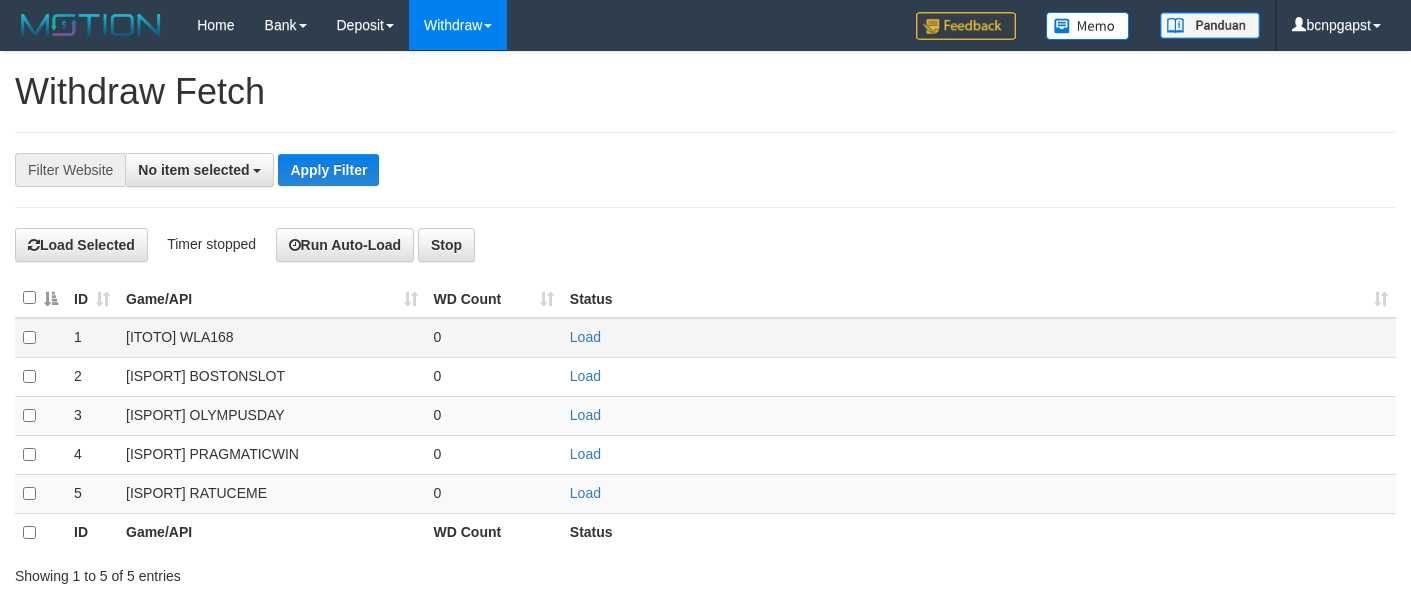 scroll, scrollTop: 0, scrollLeft: 0, axis: both 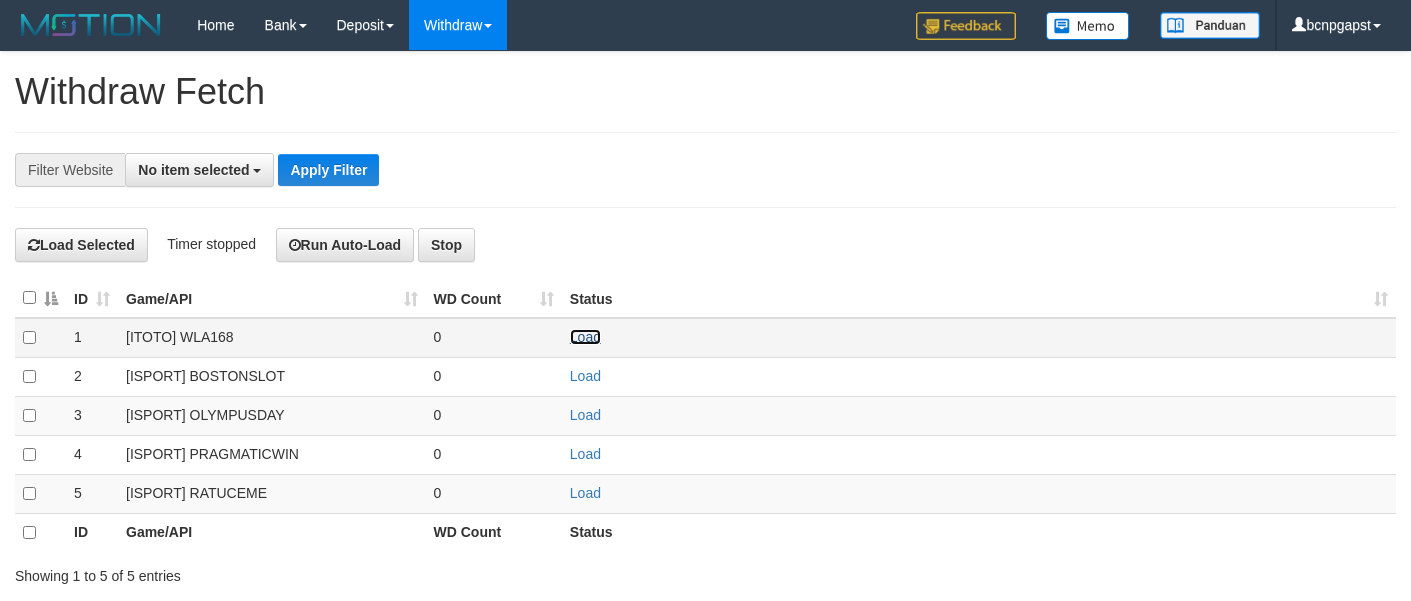 click on "Load" at bounding box center (585, 337) 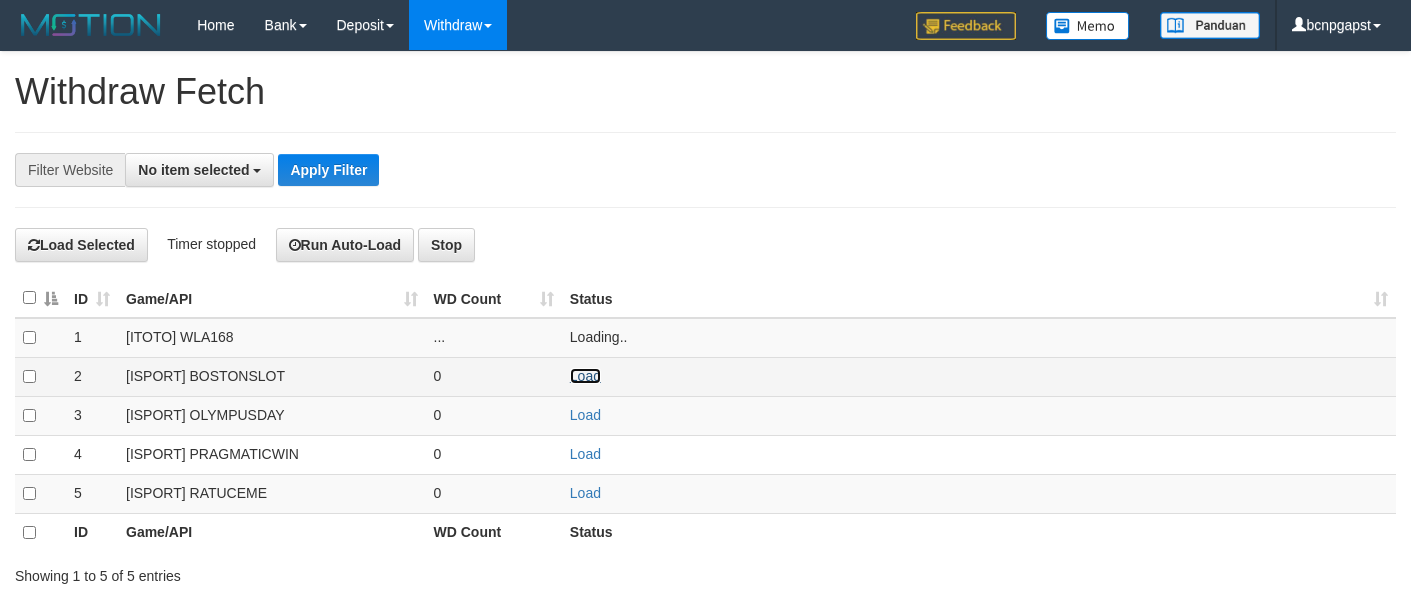 click on "Load" at bounding box center [585, 376] 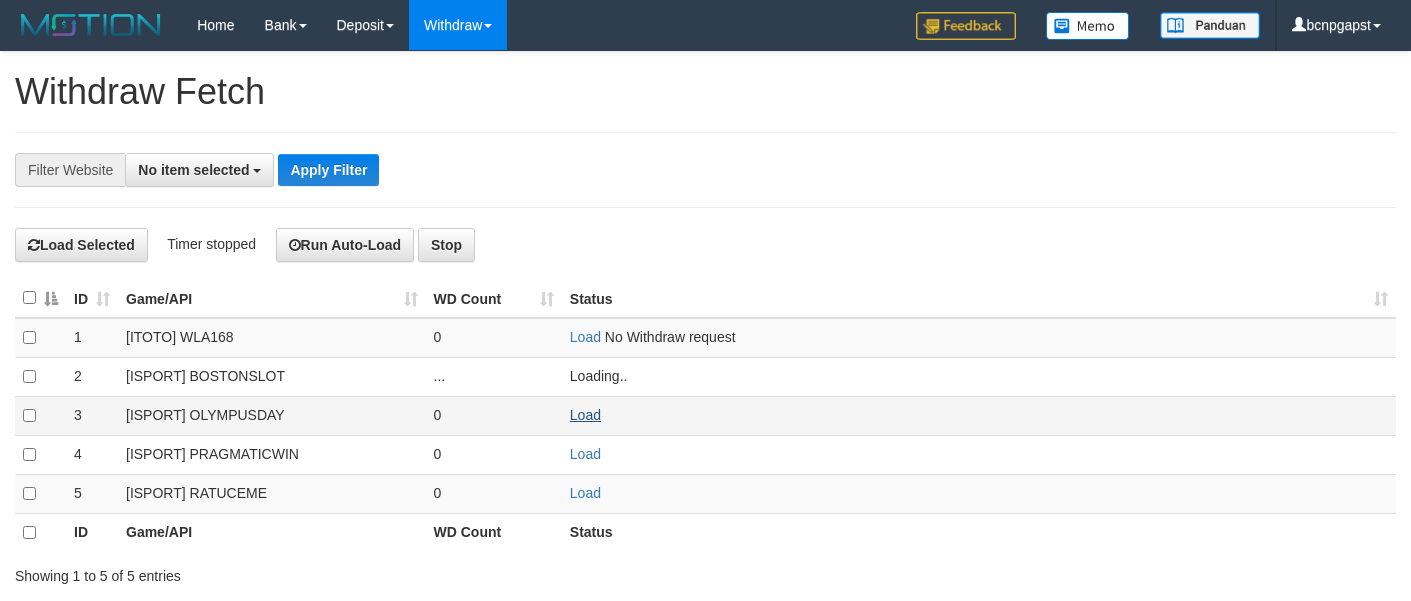 drag, startPoint x: 587, startPoint y: 430, endPoint x: 597, endPoint y: 417, distance: 16.40122 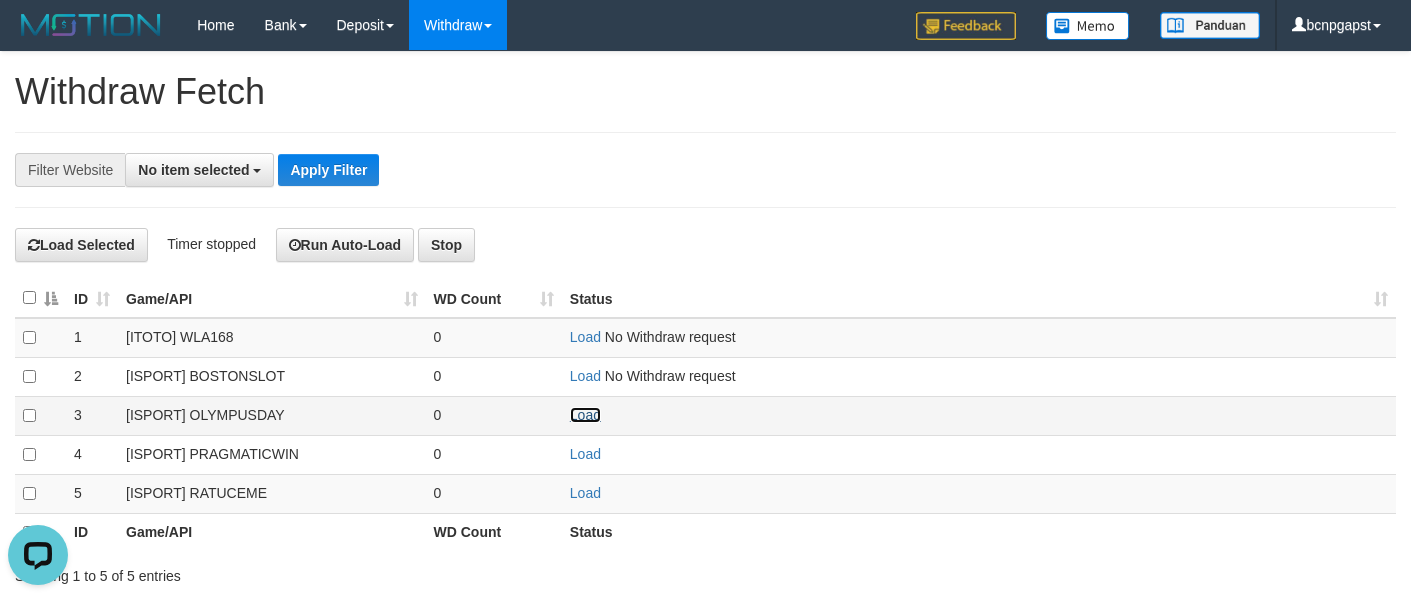 scroll, scrollTop: 0, scrollLeft: 0, axis: both 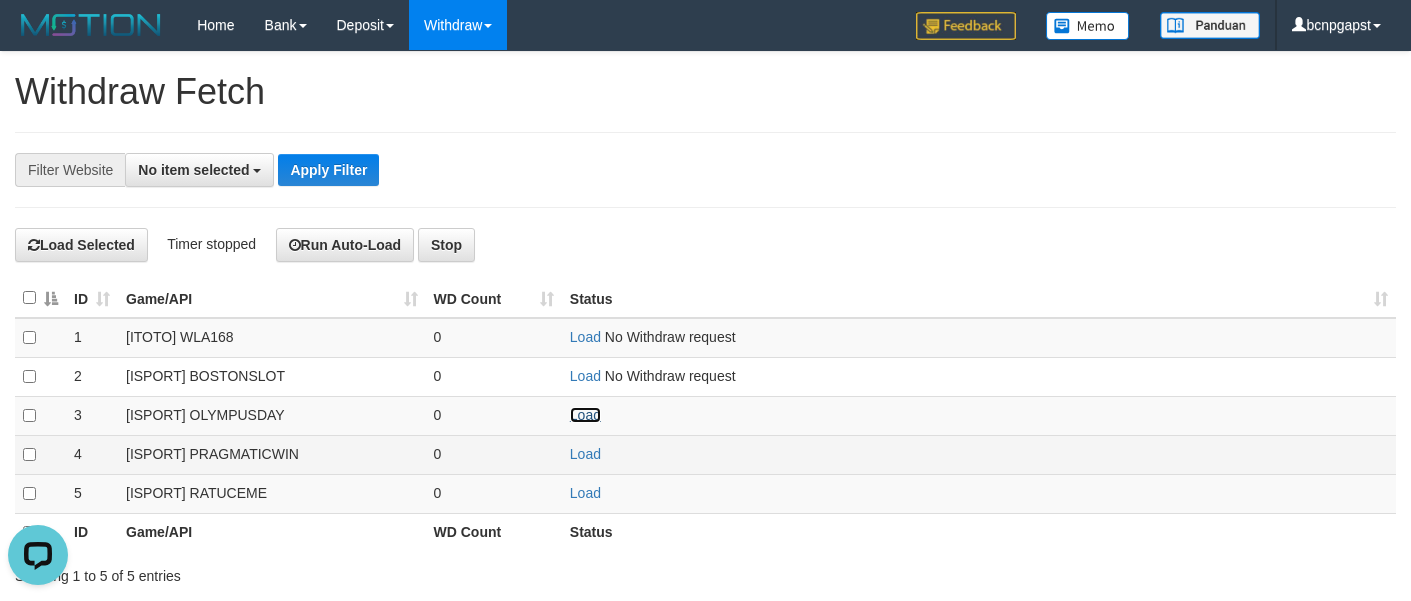 drag, startPoint x: 597, startPoint y: 410, endPoint x: 597, endPoint y: 444, distance: 34 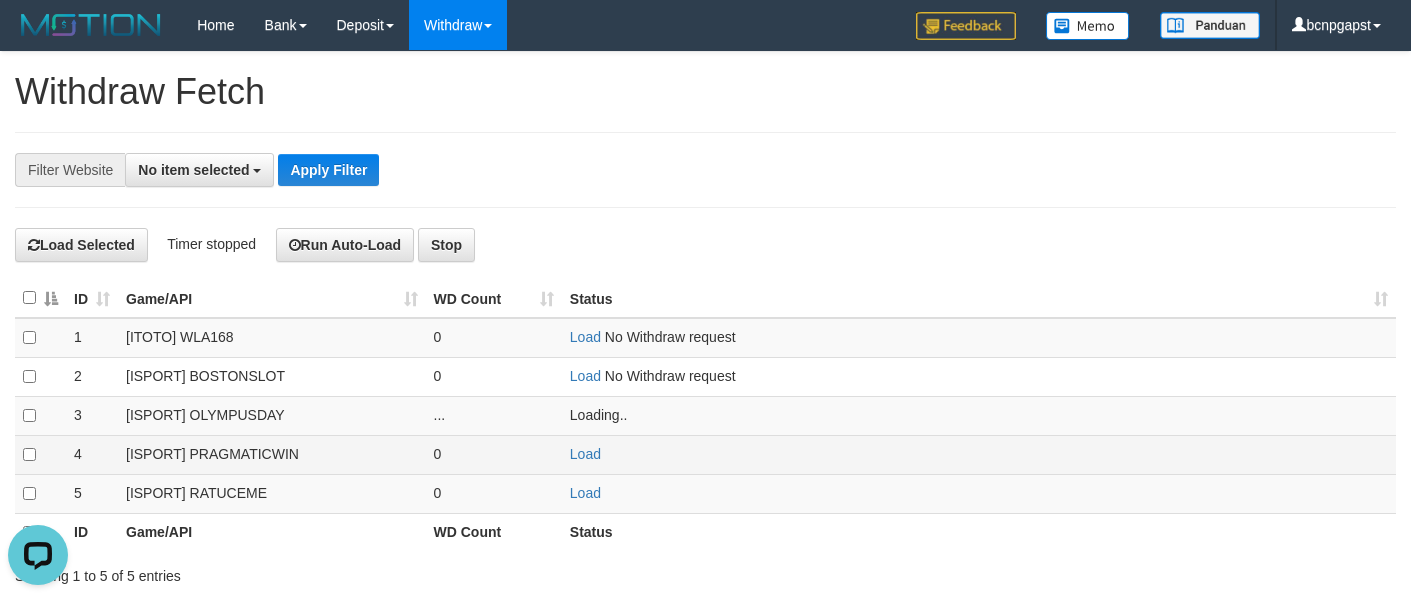 click on "Load" at bounding box center (979, 454) 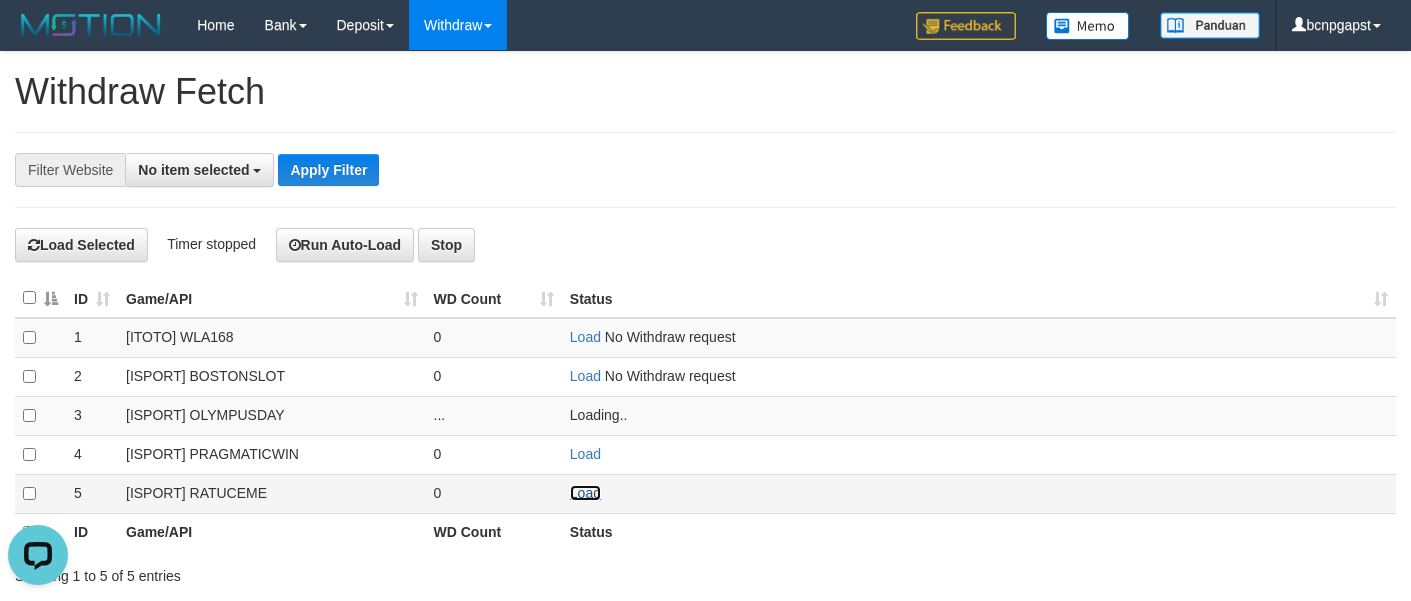 click on "Load" at bounding box center [585, 493] 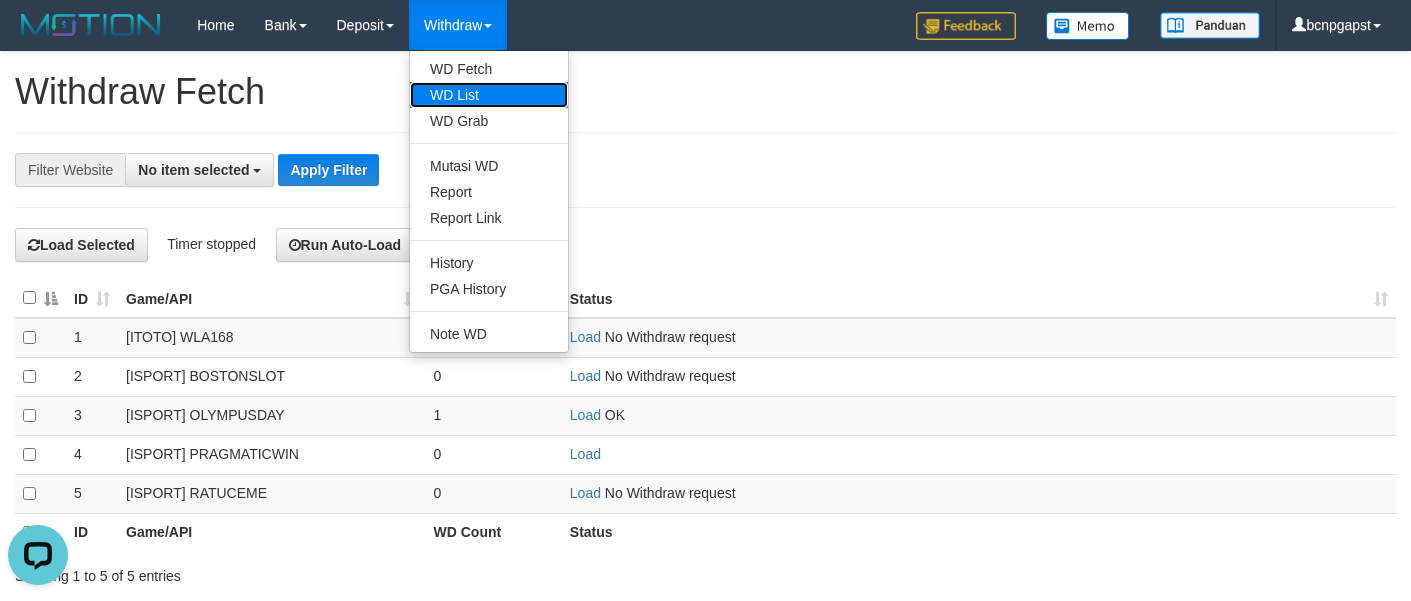 click on "WD List" at bounding box center (489, 95) 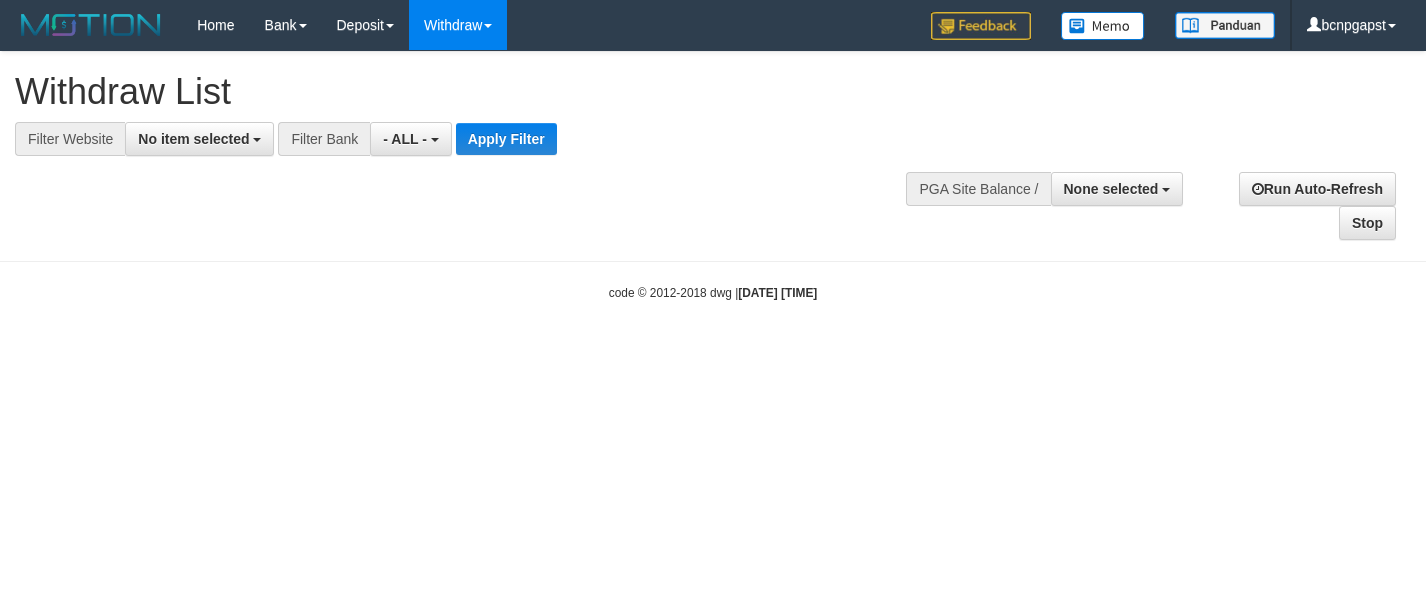select 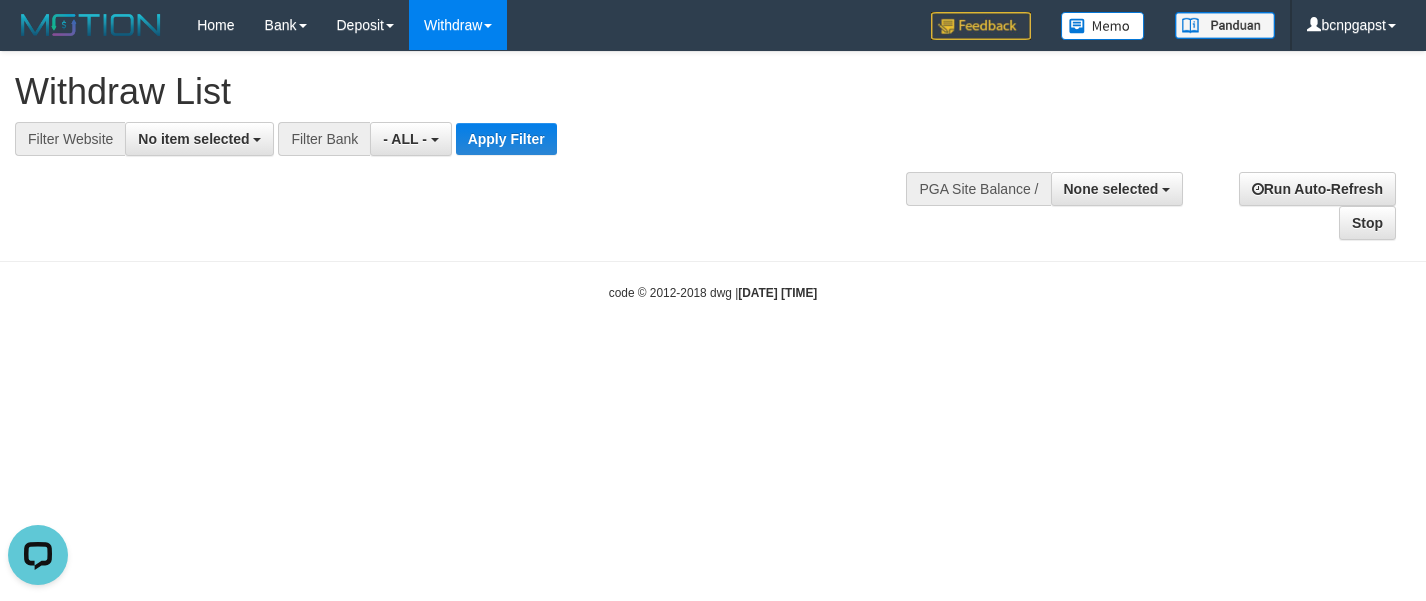 scroll, scrollTop: 0, scrollLeft: 0, axis: both 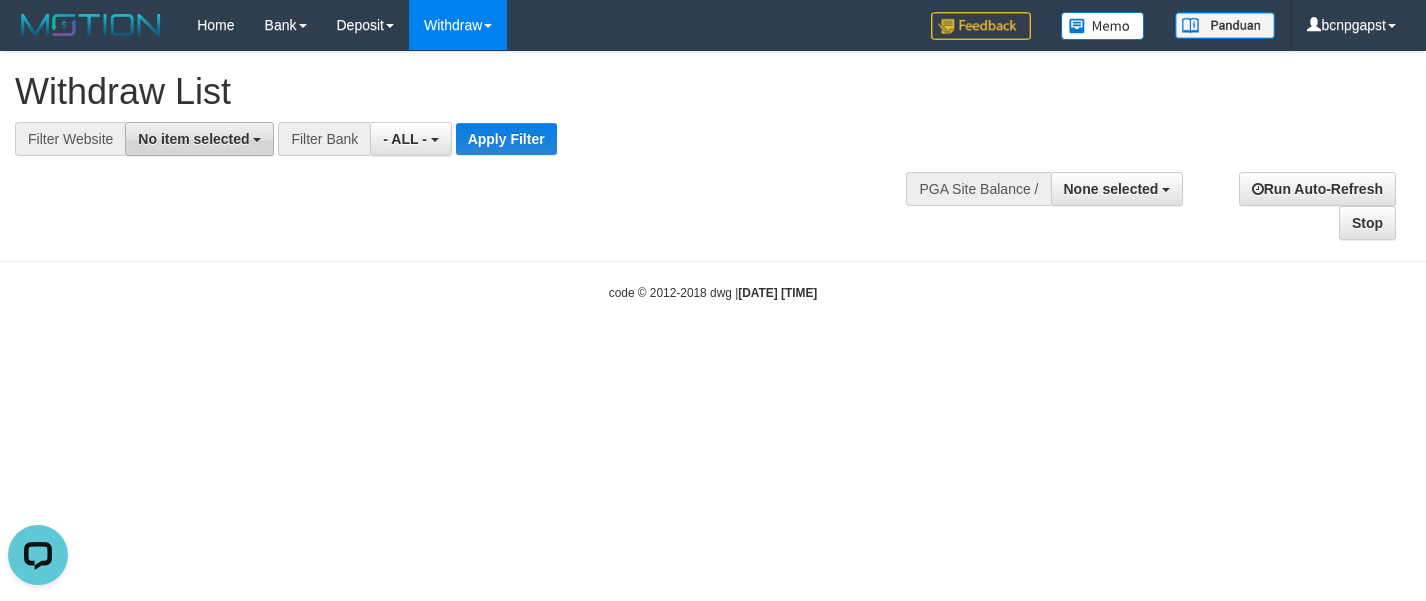 click on "No item selected" at bounding box center [193, 139] 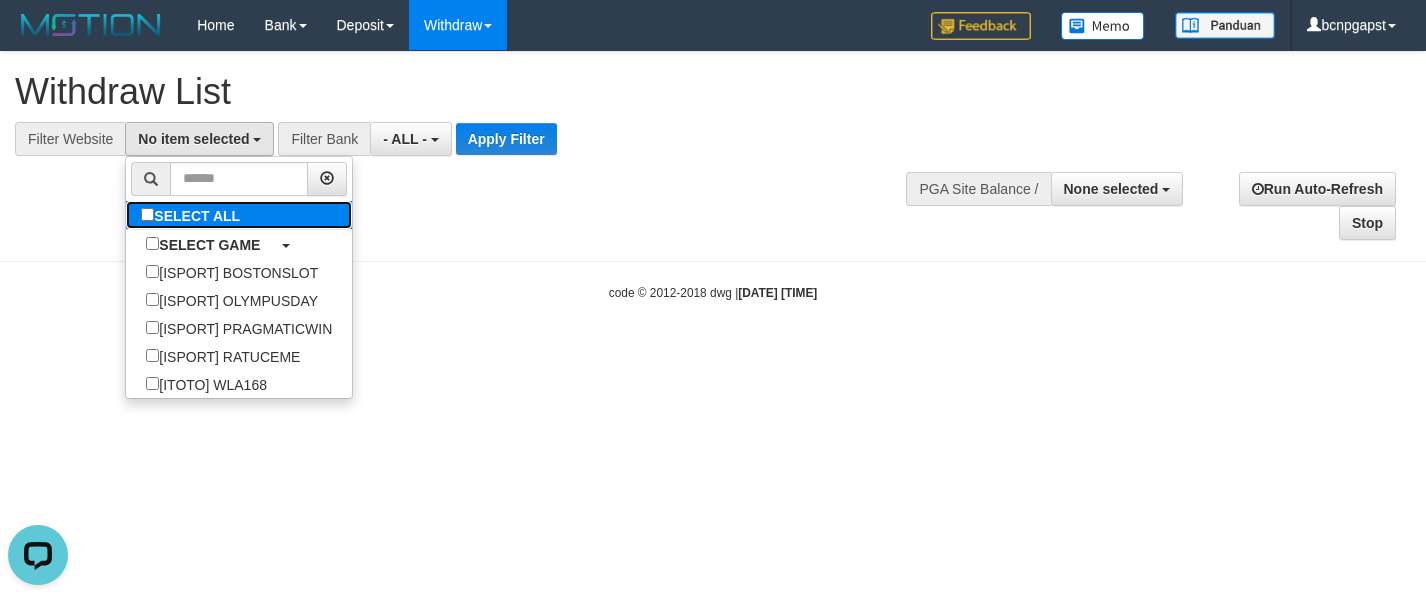 click on "SELECT ALL" at bounding box center (193, 215) 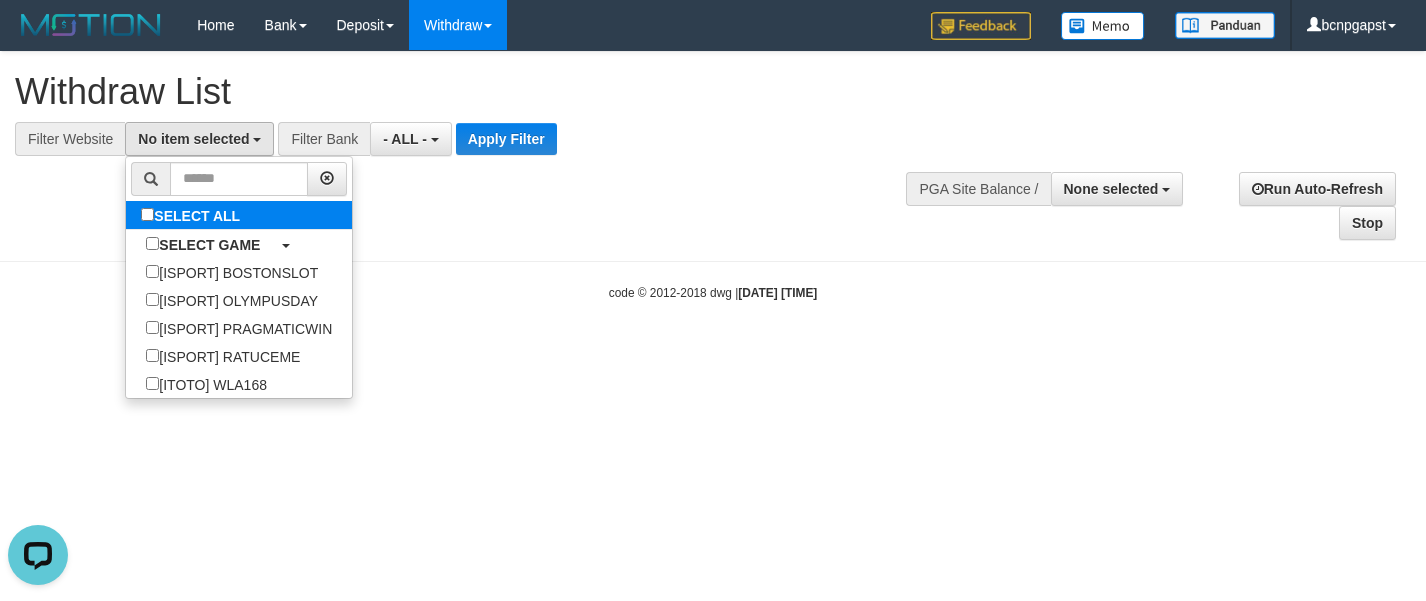 select on "****" 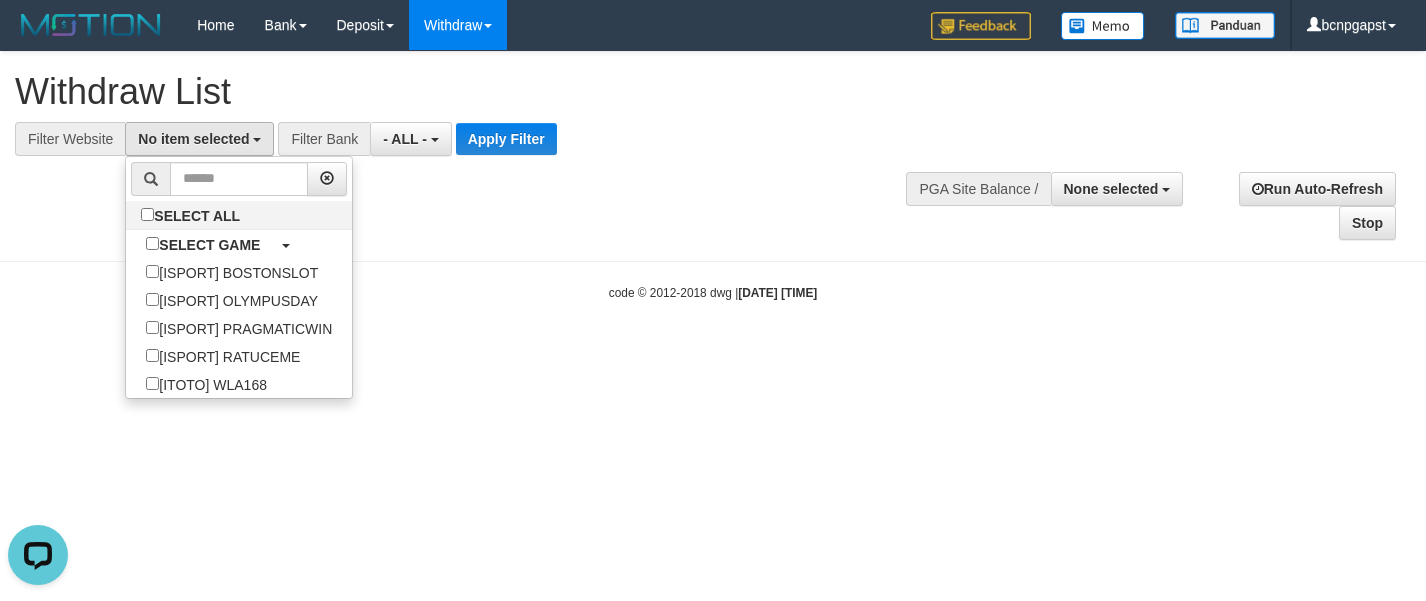 scroll, scrollTop: 18, scrollLeft: 0, axis: vertical 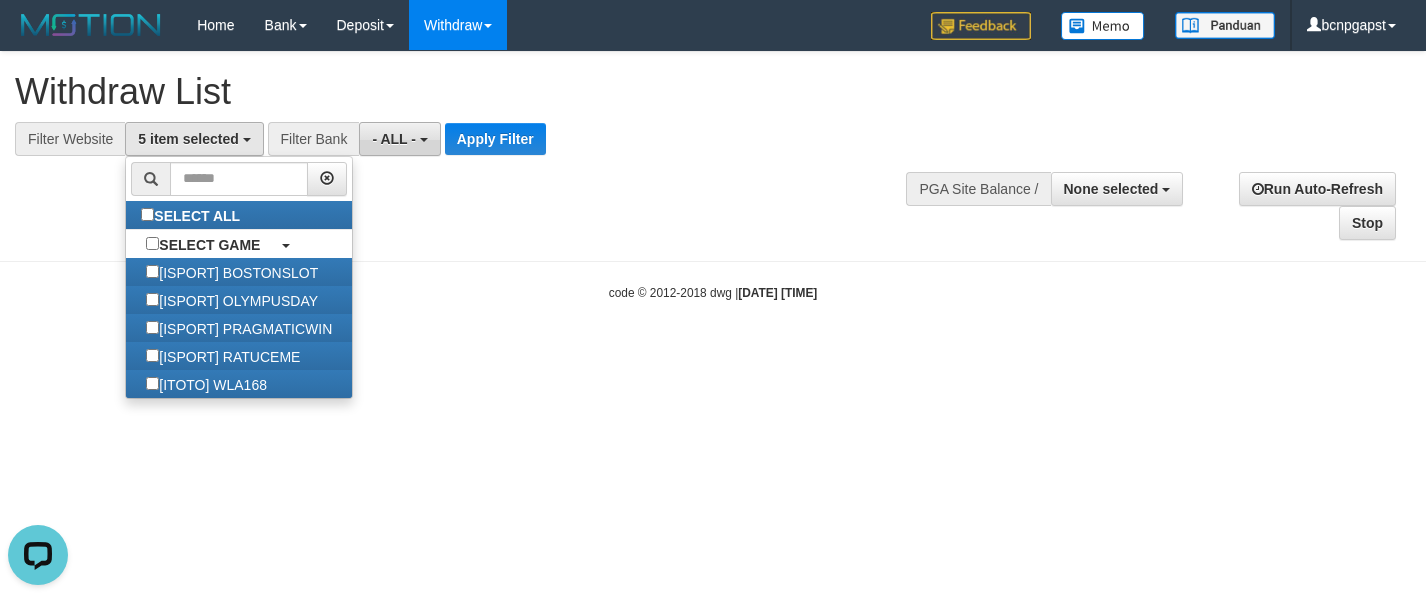 click on "- ALL -" at bounding box center (399, 139) 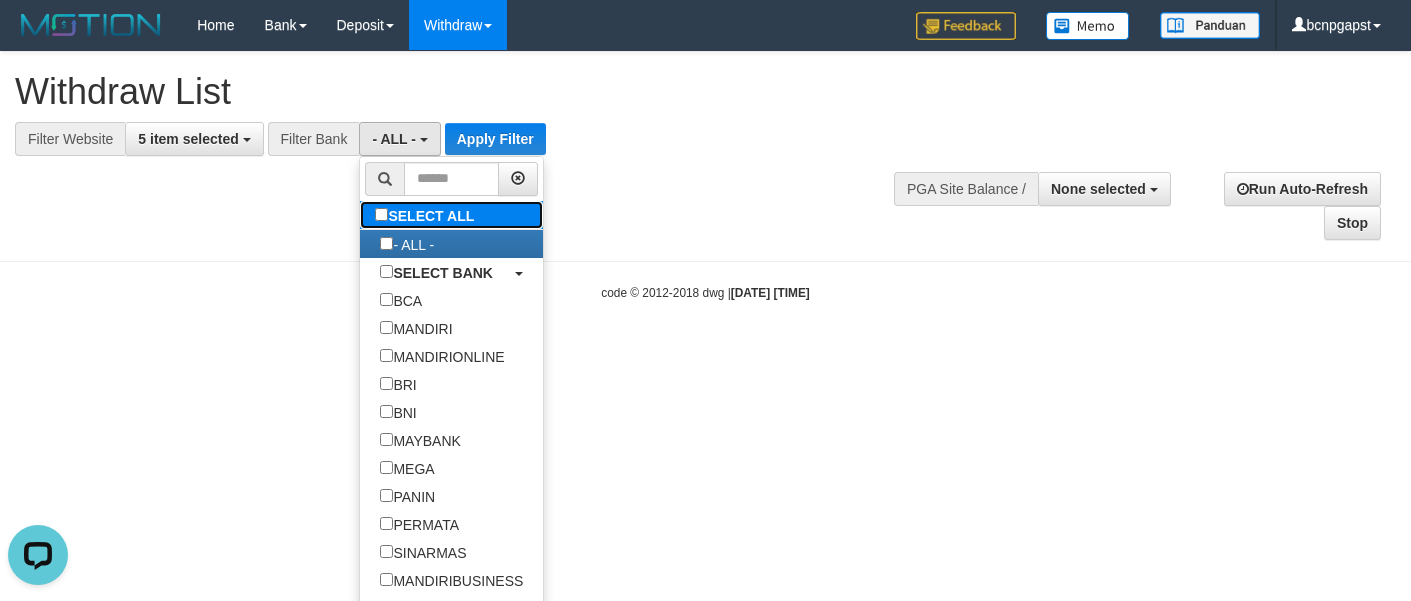 click on "SELECT ALL" at bounding box center [427, 215] 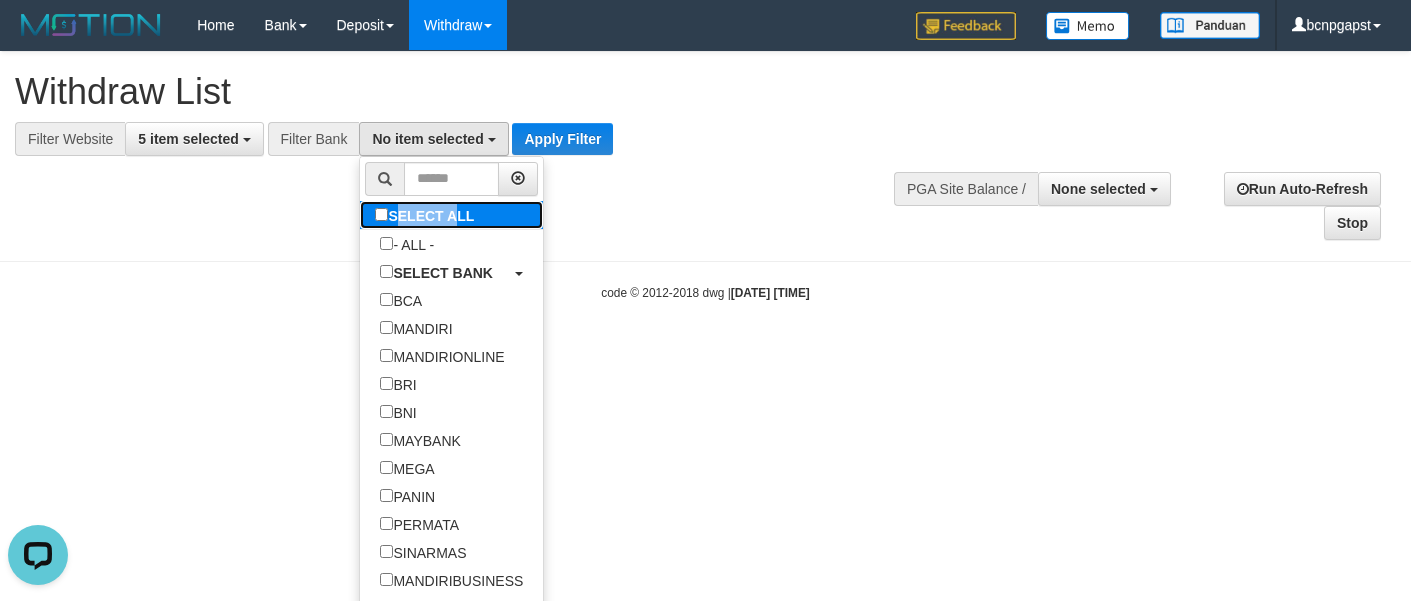 click on "SELECT ALL" at bounding box center [427, 215] 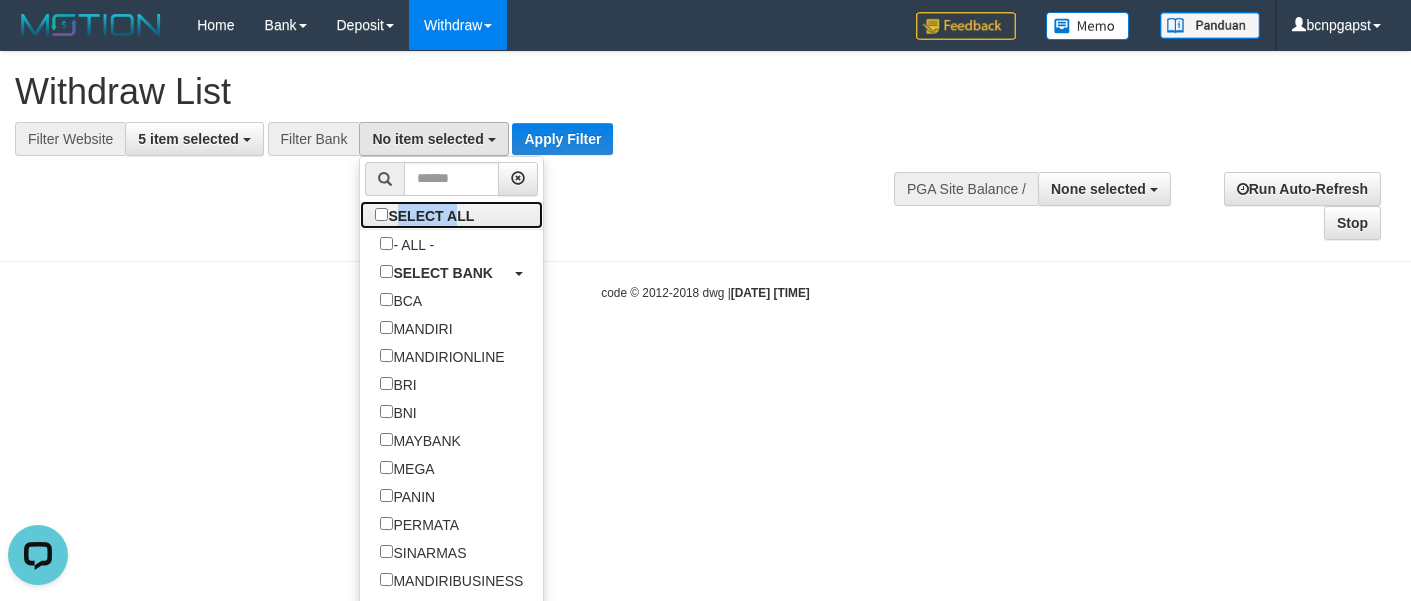 select on "***" 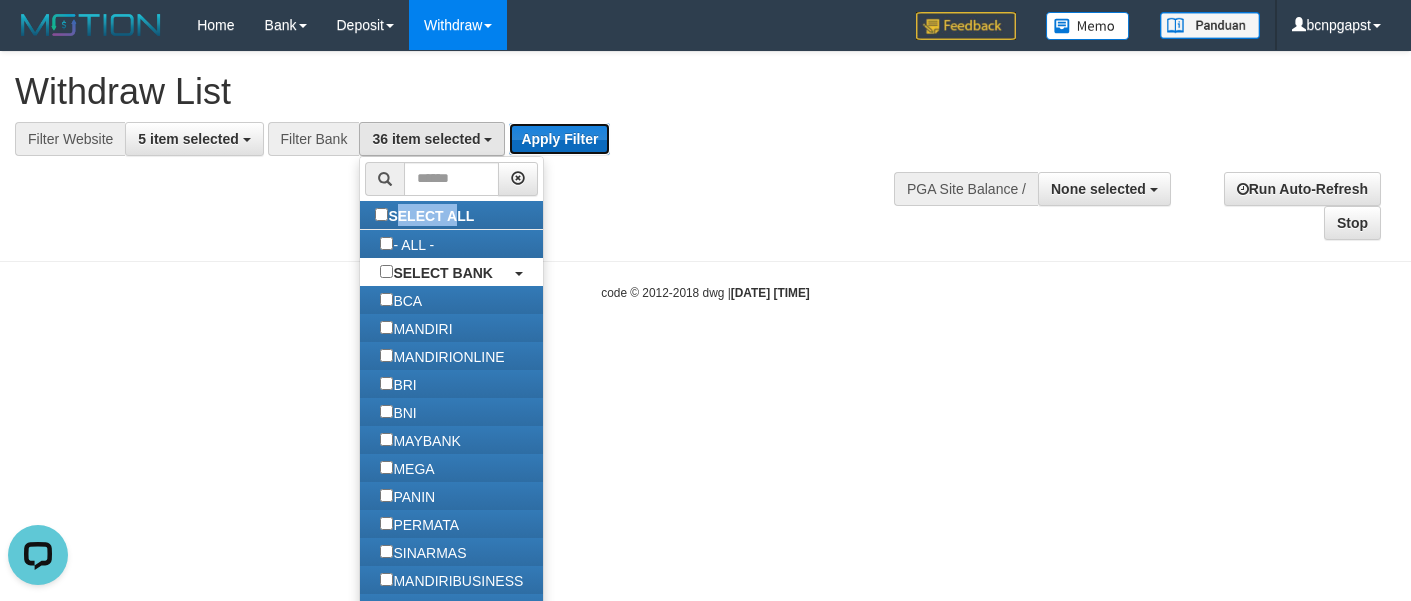 click on "Apply Filter" at bounding box center [559, 139] 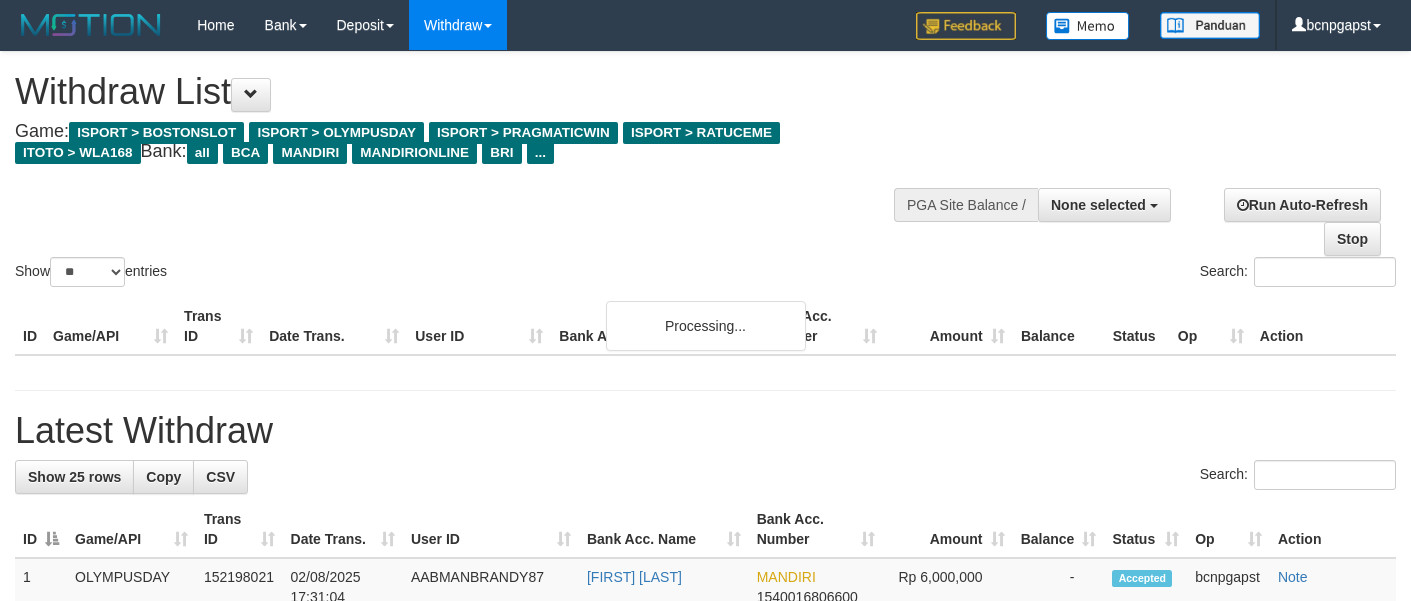 select 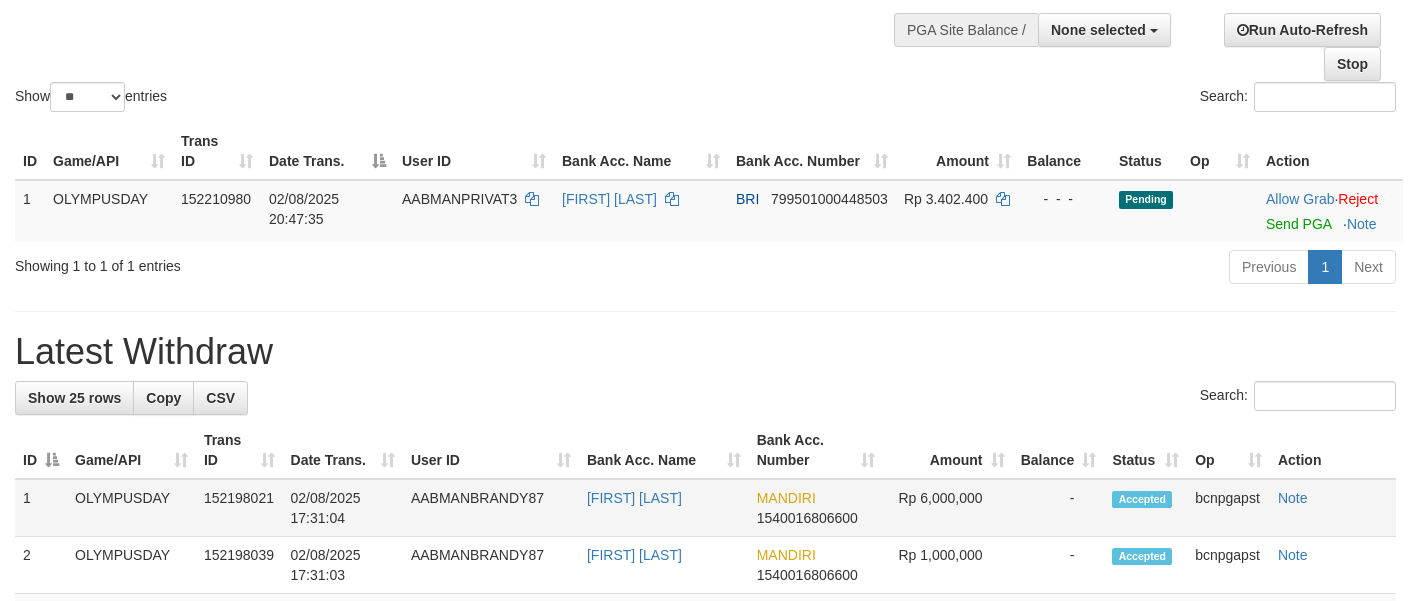 scroll, scrollTop: 133, scrollLeft: 0, axis: vertical 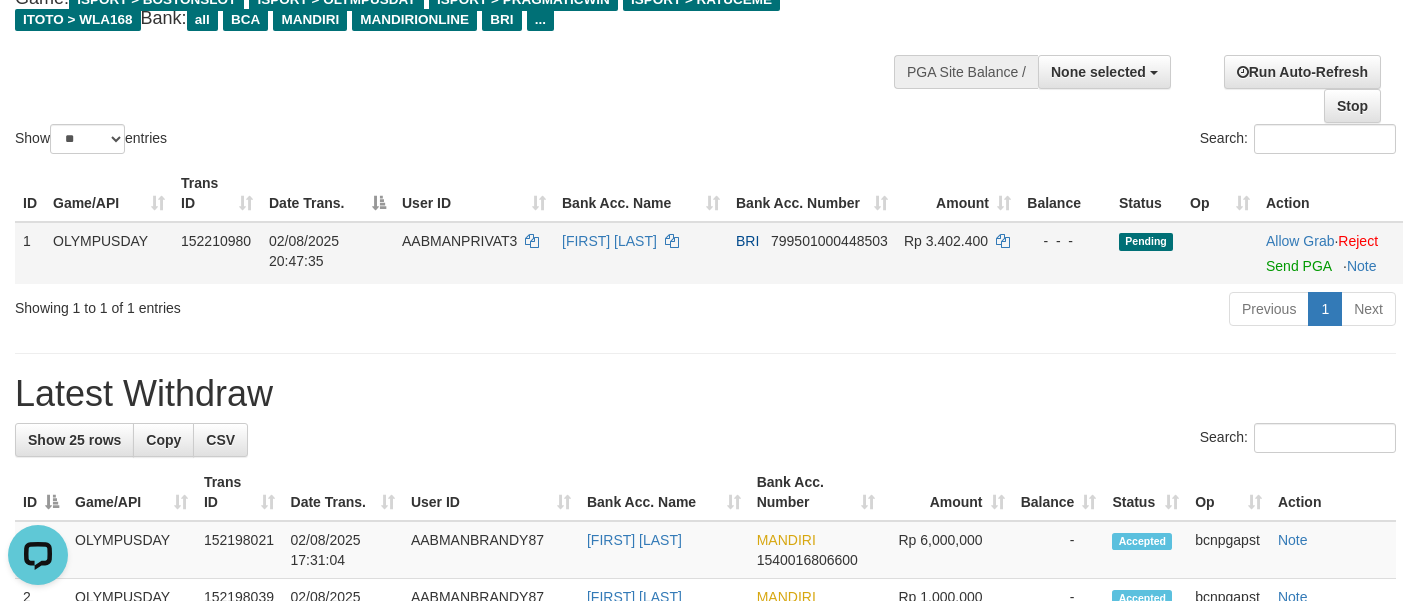 click on "Allow Grab   ·    Reject Send PGA     ·    Note" at bounding box center (1330, 253) 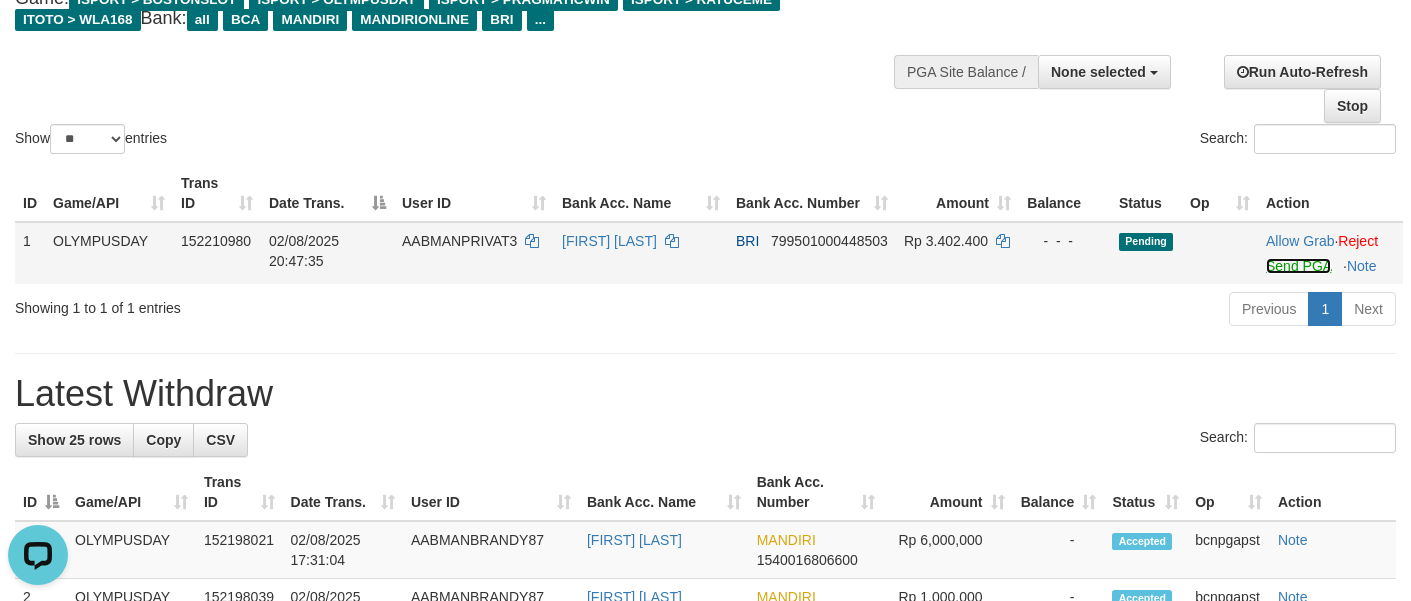 click on "Send PGA" at bounding box center (1298, 266) 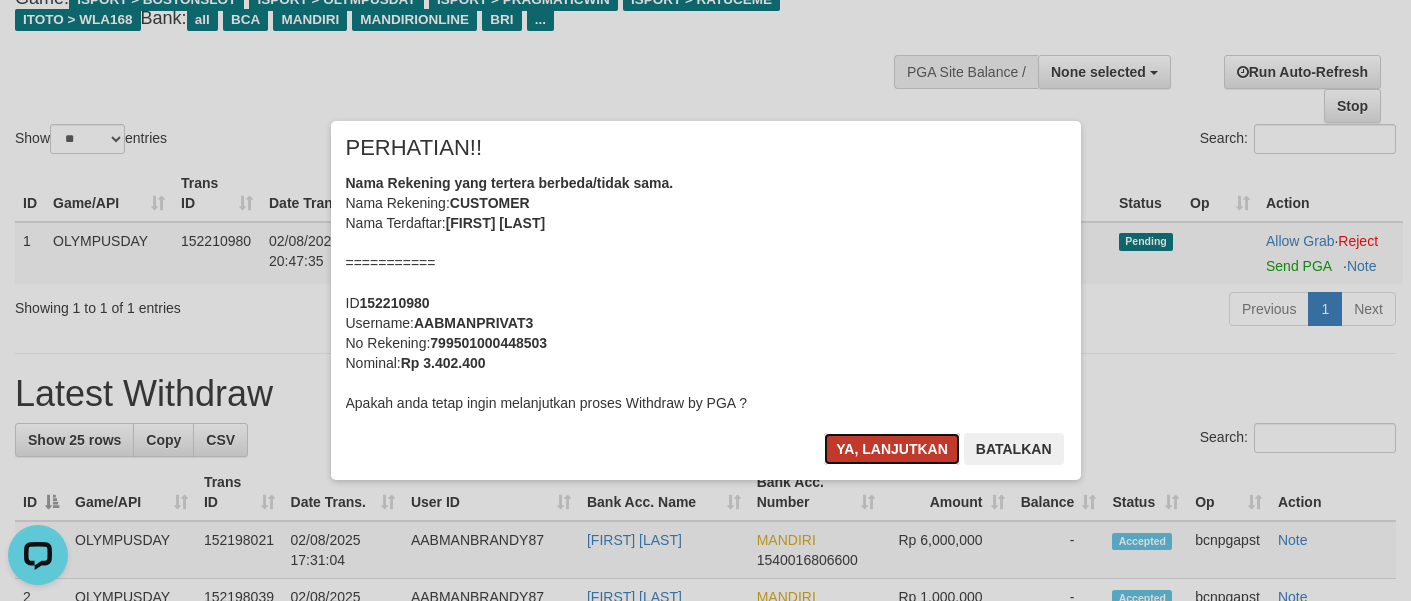 click on "Ya, lanjutkan" at bounding box center (892, 449) 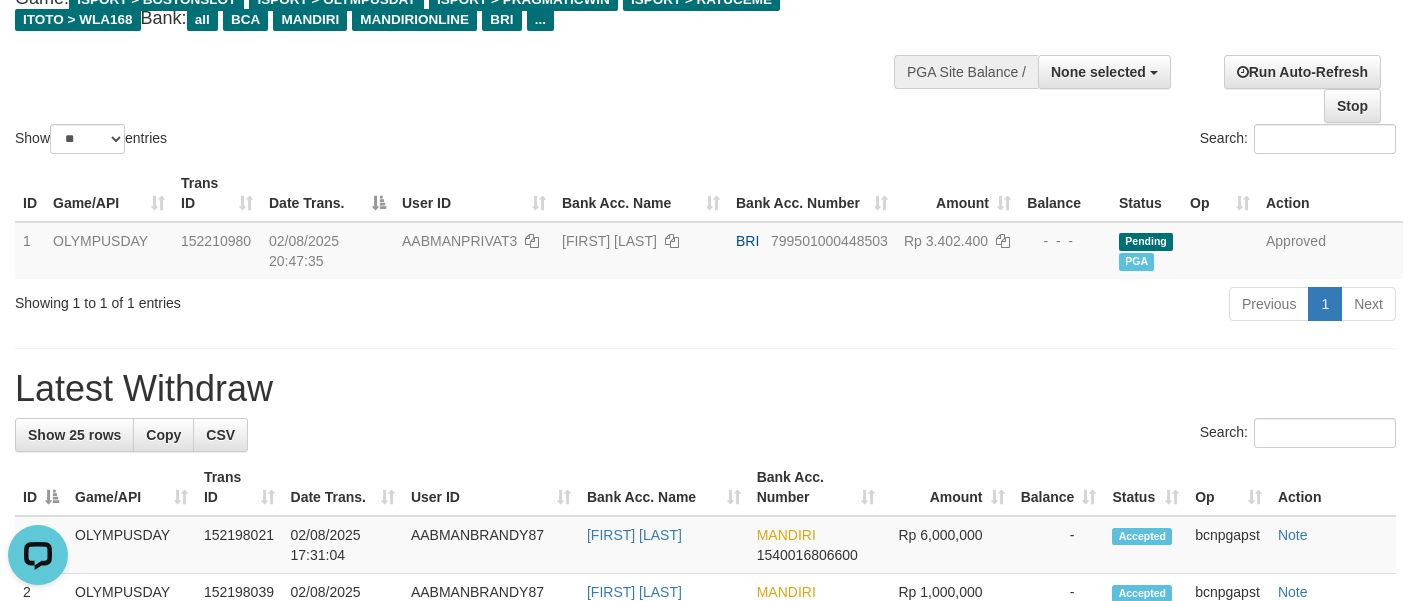 click on "ID Game/API Trans ID Date Trans. User ID Bank Acc. Name Bank Acc. Number Amount Balance Status Op Action
1 OLYMPUSDAY 152210980 02/08/2025 20:47:35 AABMANPRIVAT3    ROSITA DEWI    BRI     799501000448503 Rp 3.402.400    -  -  - Pending   PGA Approved Processing..." at bounding box center [705, 222] 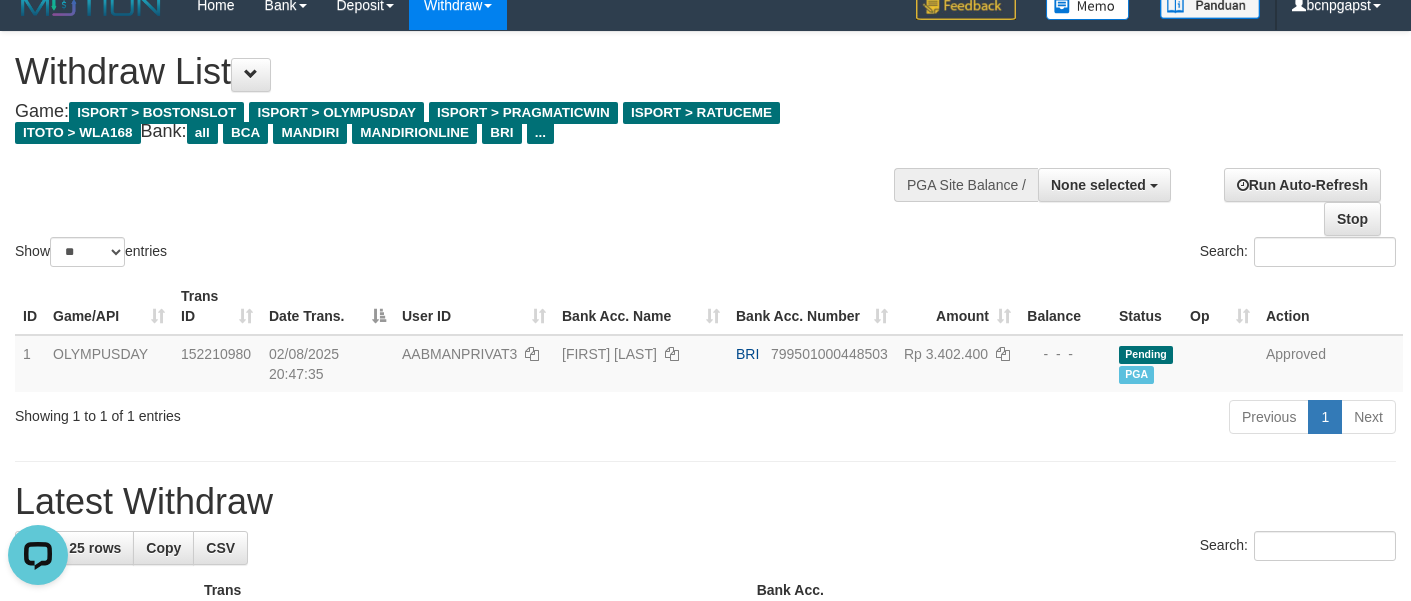 scroll, scrollTop: 0, scrollLeft: 0, axis: both 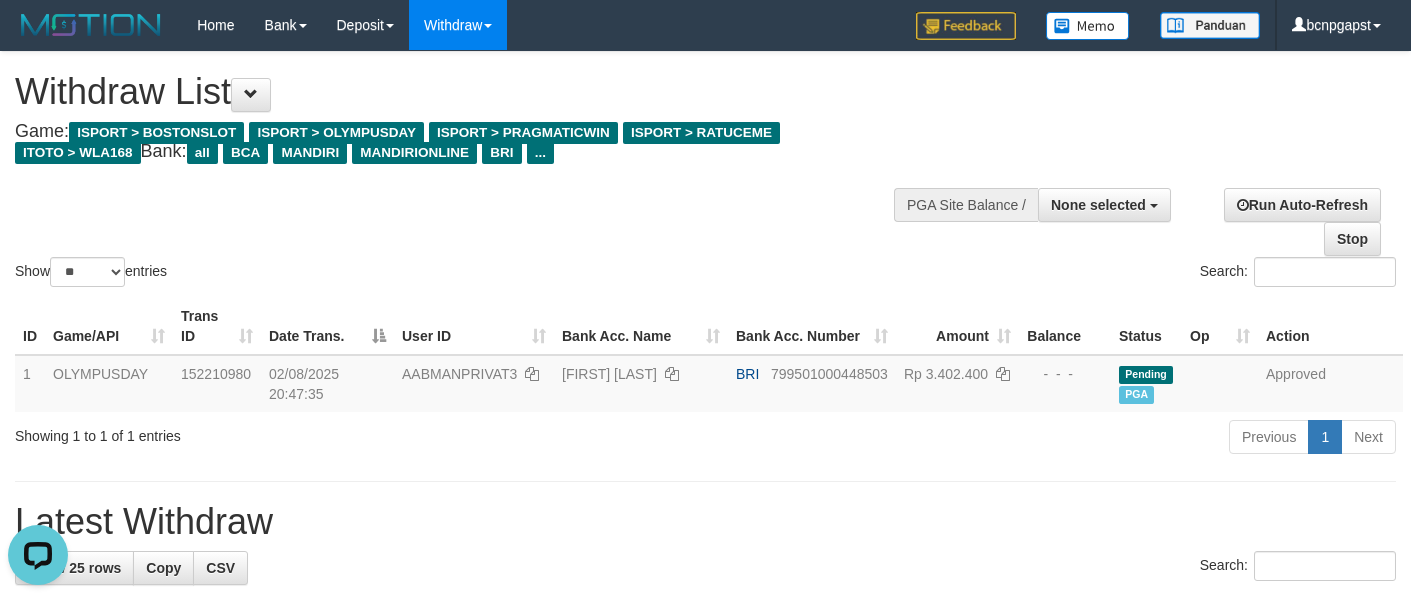 click on "Show  ** ** ** ***  entries Search:" at bounding box center (705, 171) 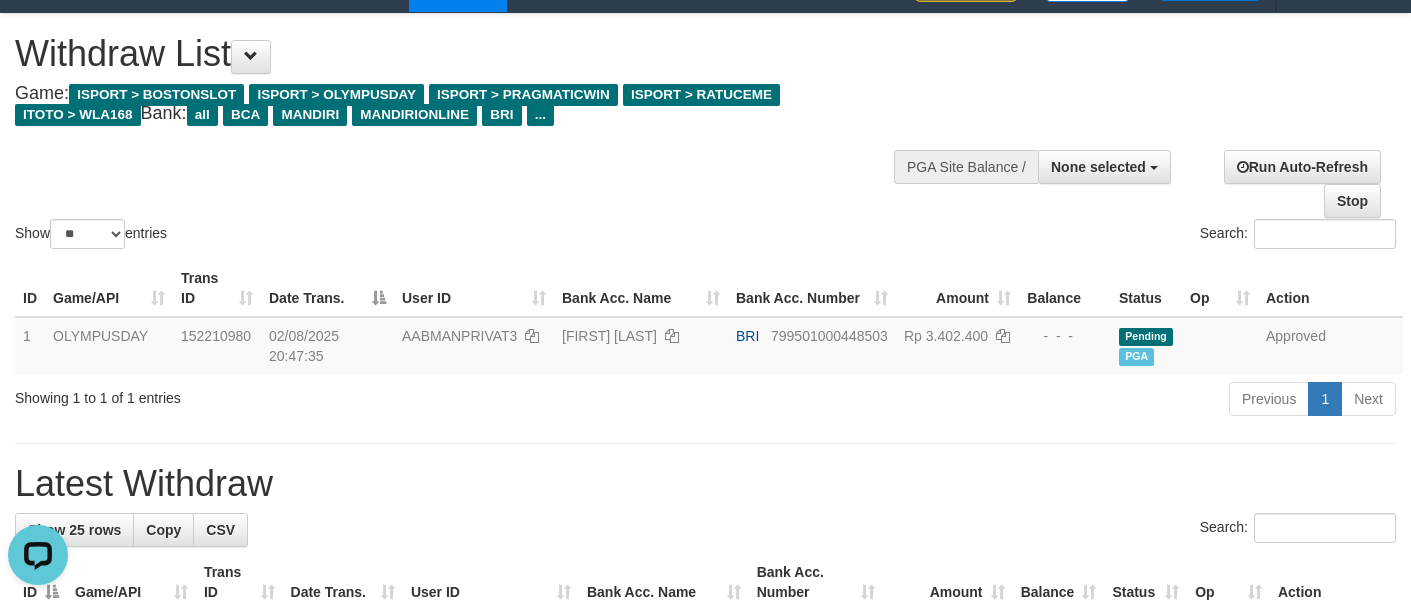 scroll, scrollTop: 121, scrollLeft: 0, axis: vertical 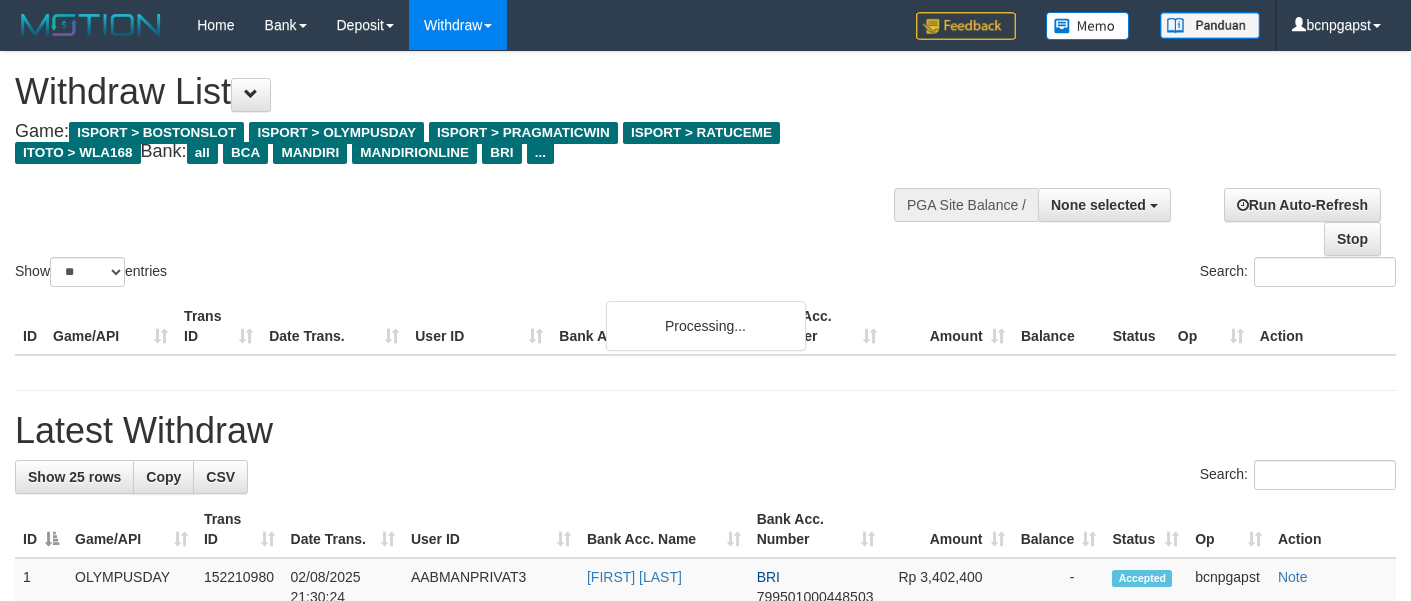 select 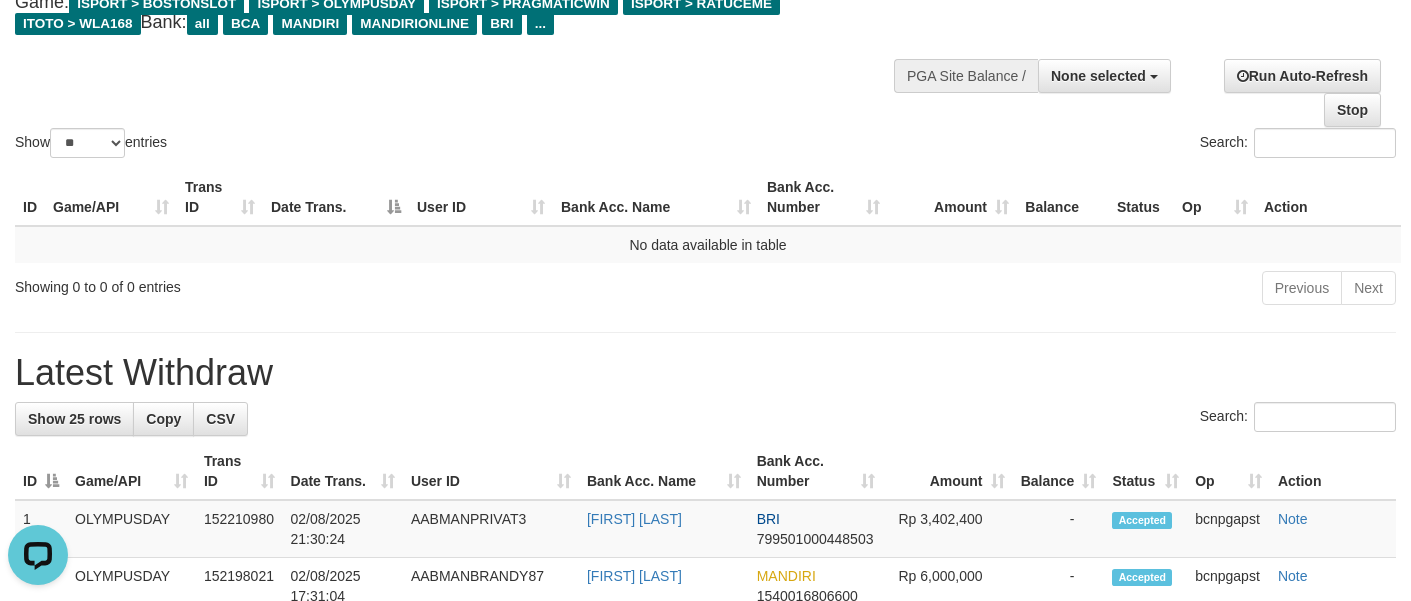 scroll, scrollTop: 0, scrollLeft: 0, axis: both 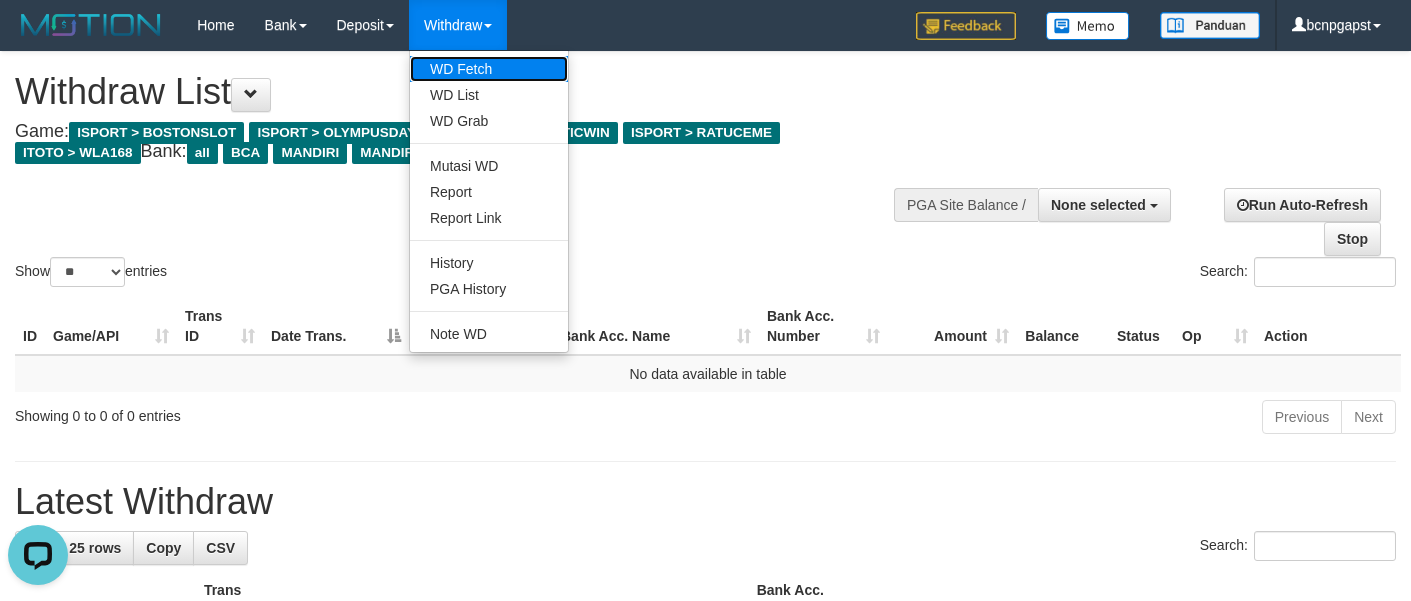 click on "WD Fetch" at bounding box center (489, 69) 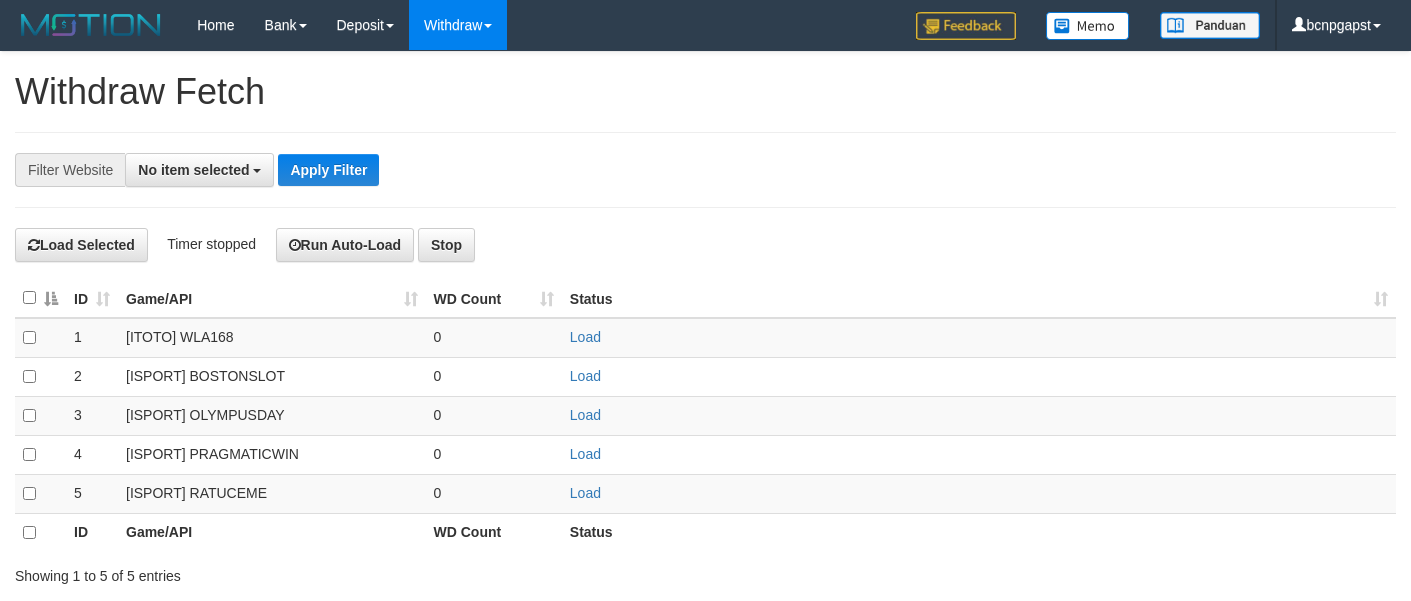 select 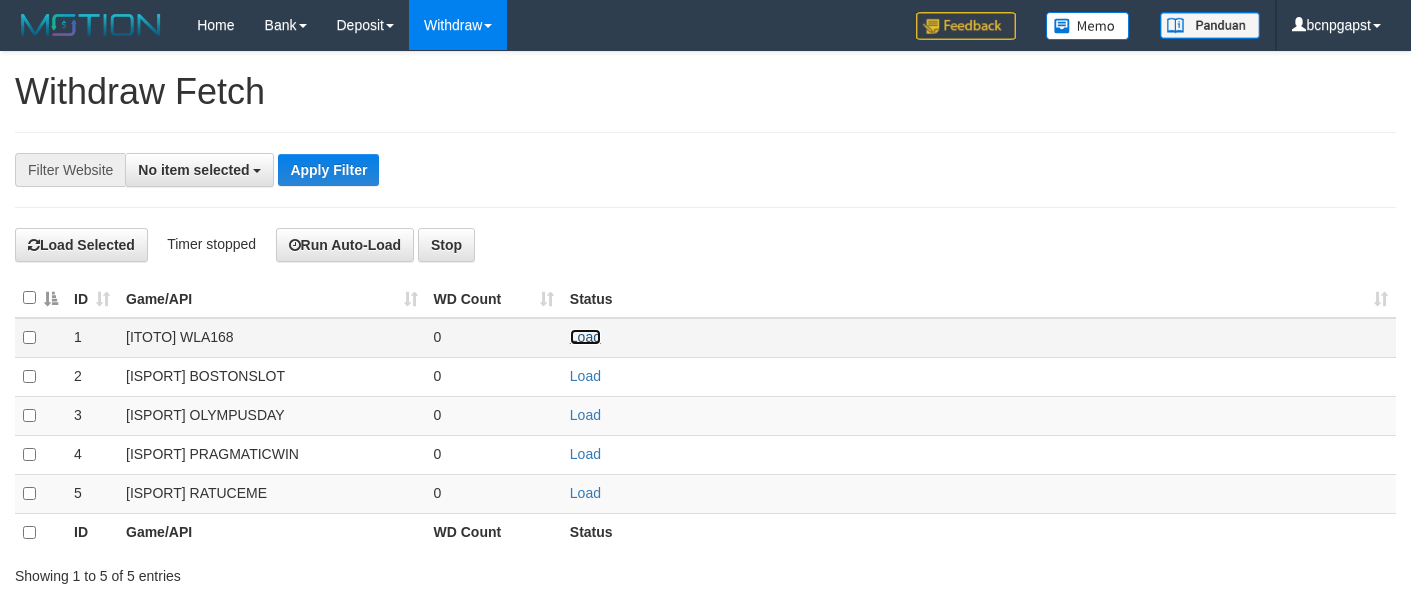 click on "Load" at bounding box center (585, 337) 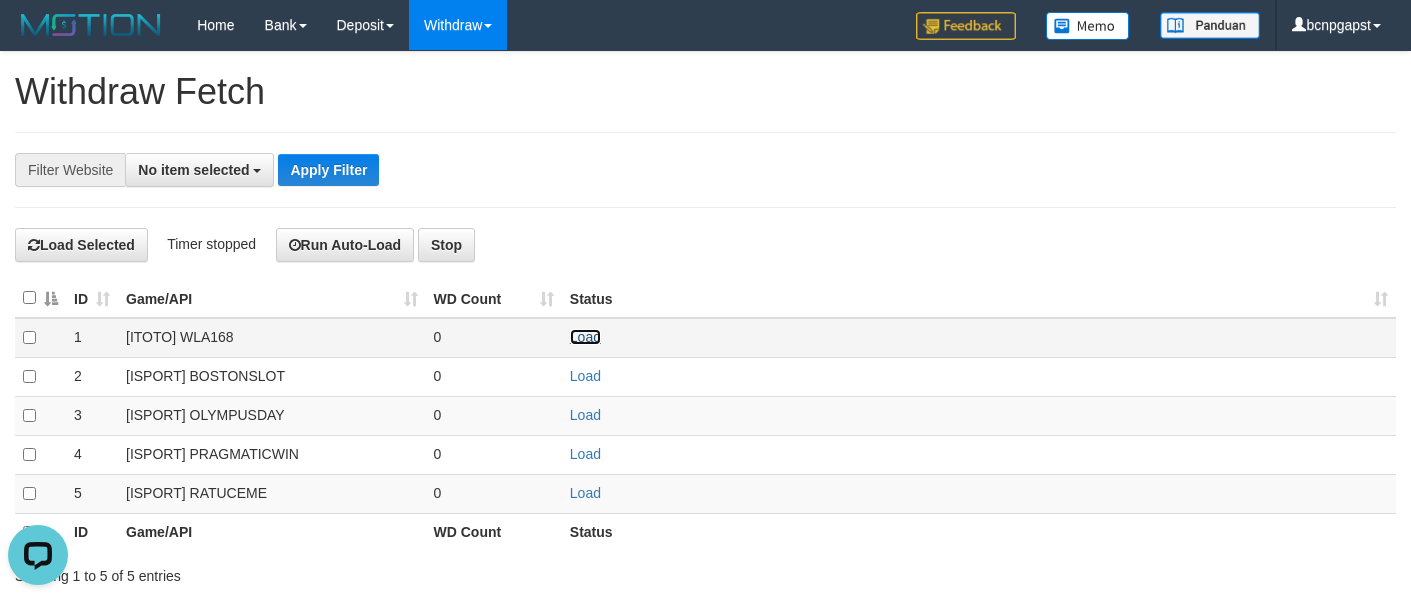 scroll, scrollTop: 0, scrollLeft: 0, axis: both 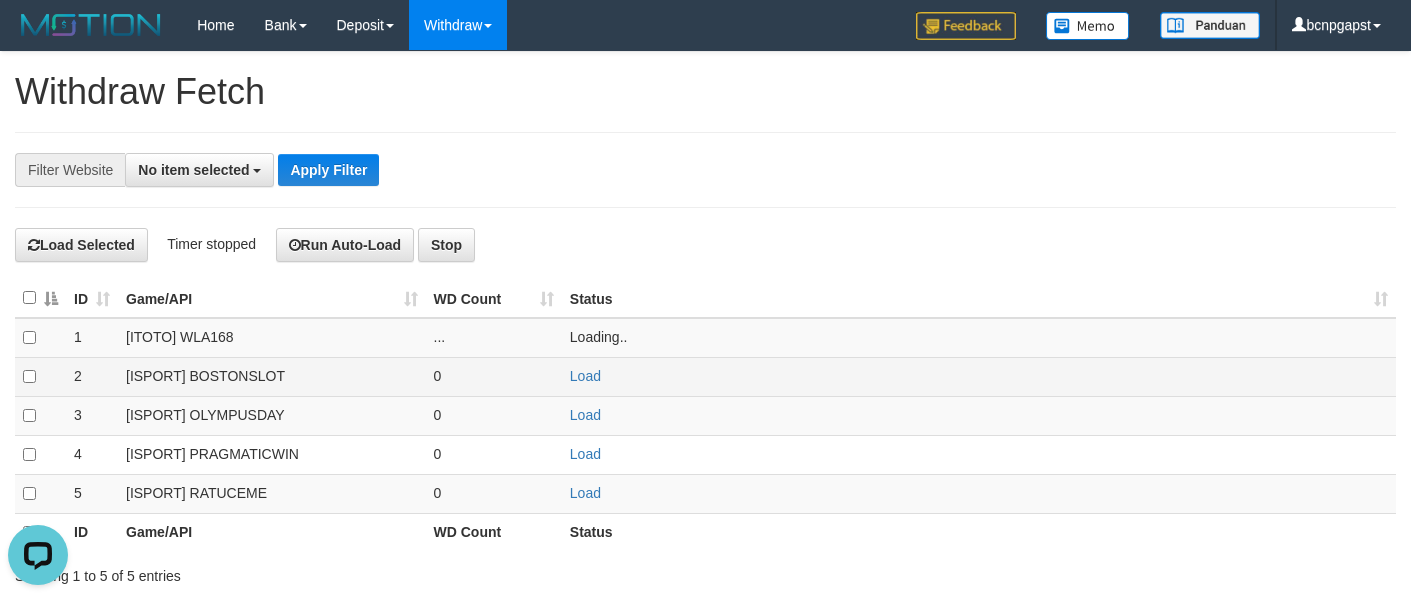click on "Load" at bounding box center [979, 376] 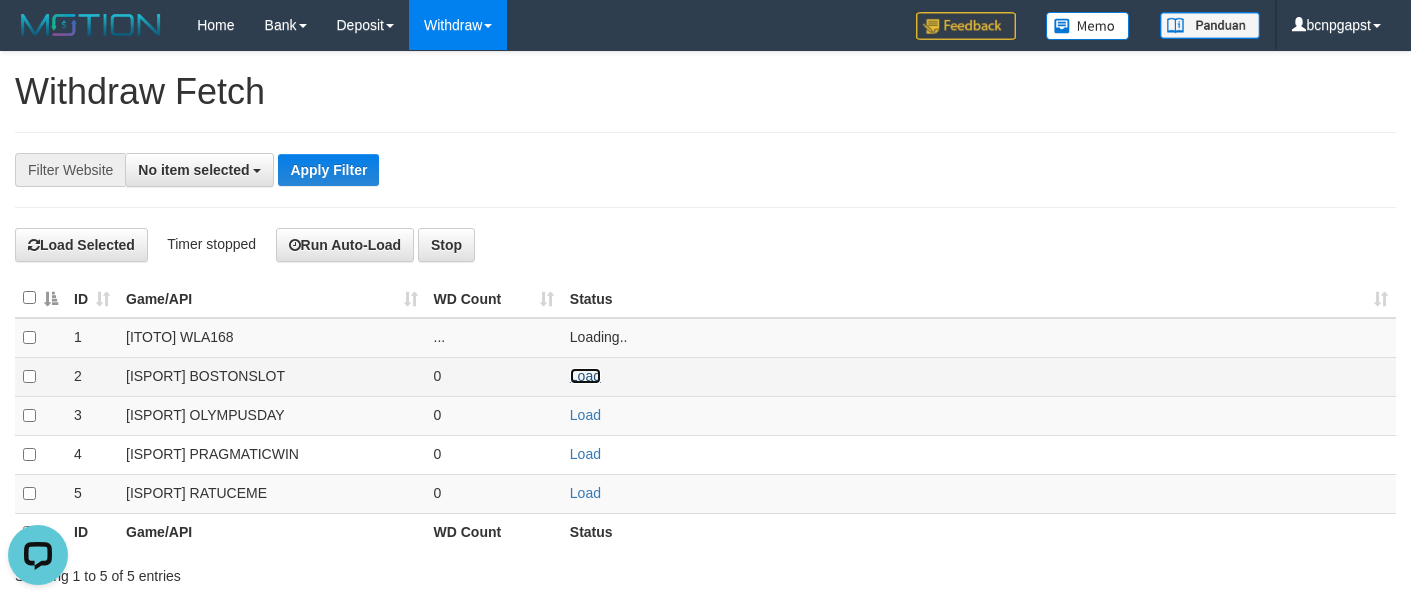 click on "Load" at bounding box center [585, 376] 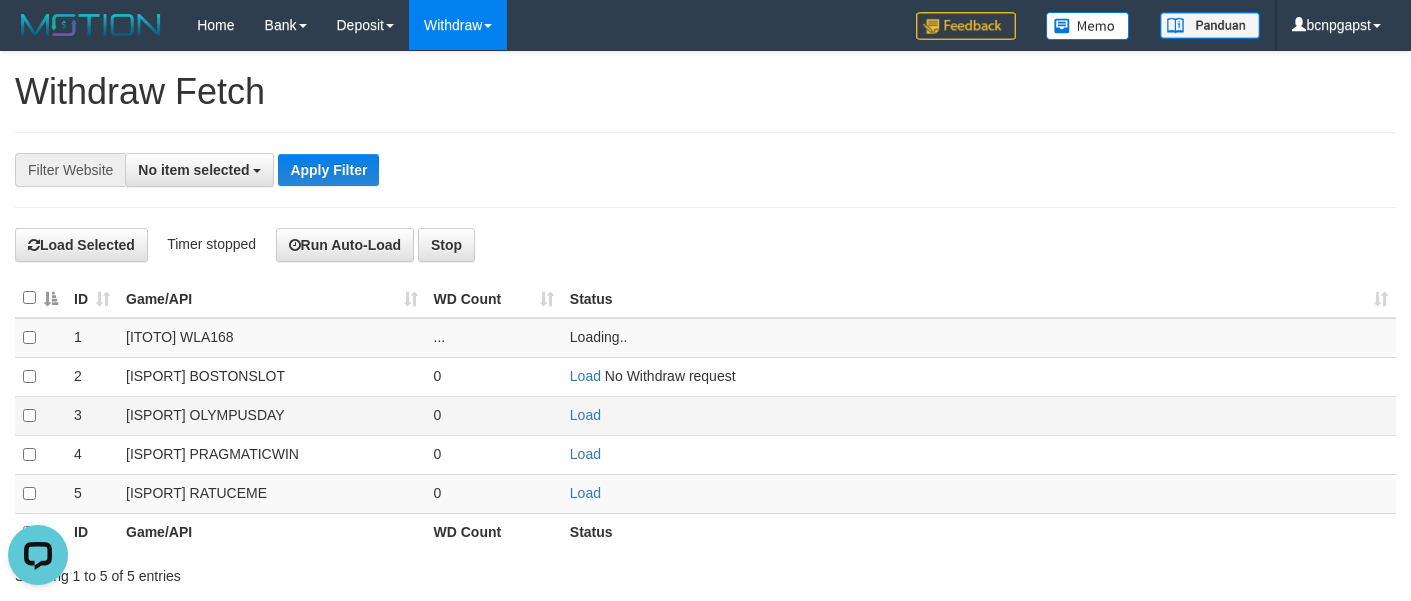 click on "Load" at bounding box center (979, 415) 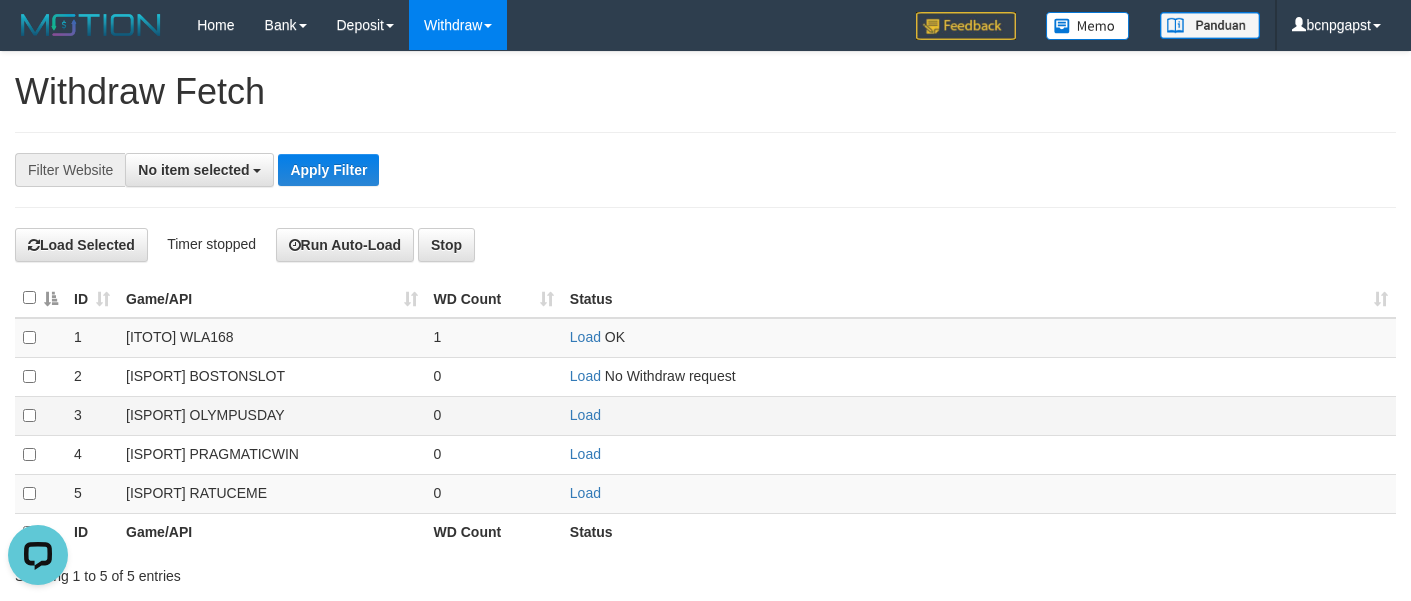 click on "Load" at bounding box center [979, 415] 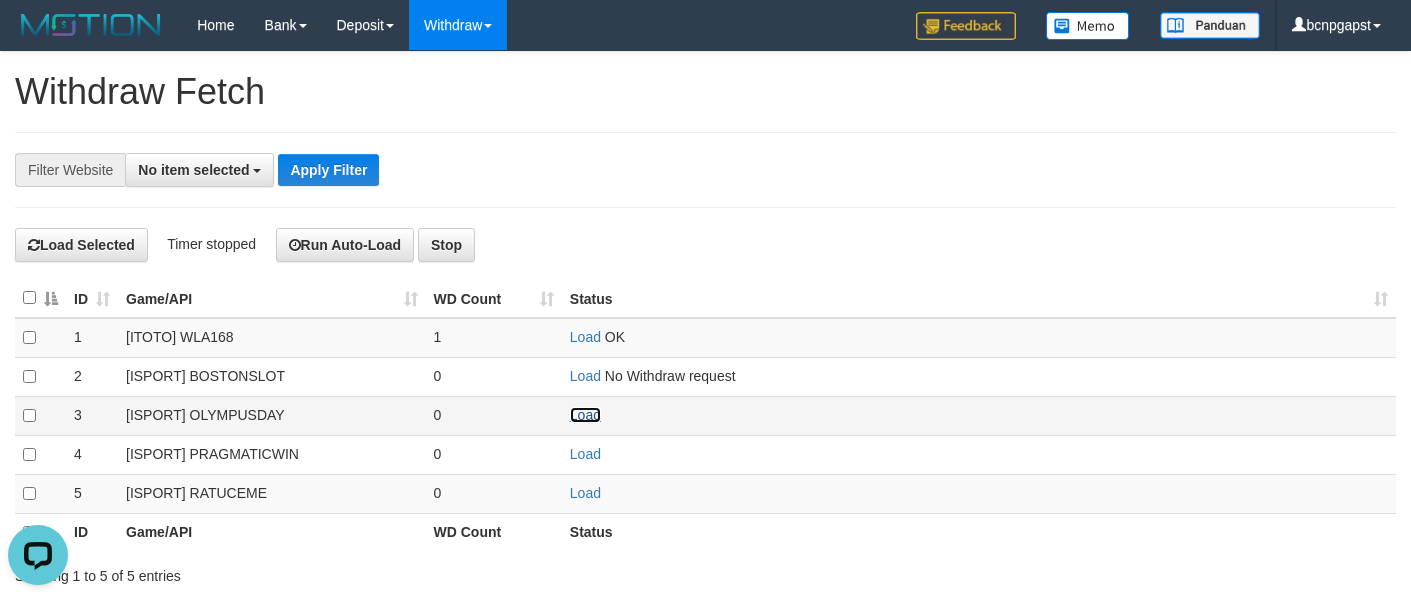 click on "Load" at bounding box center [585, 415] 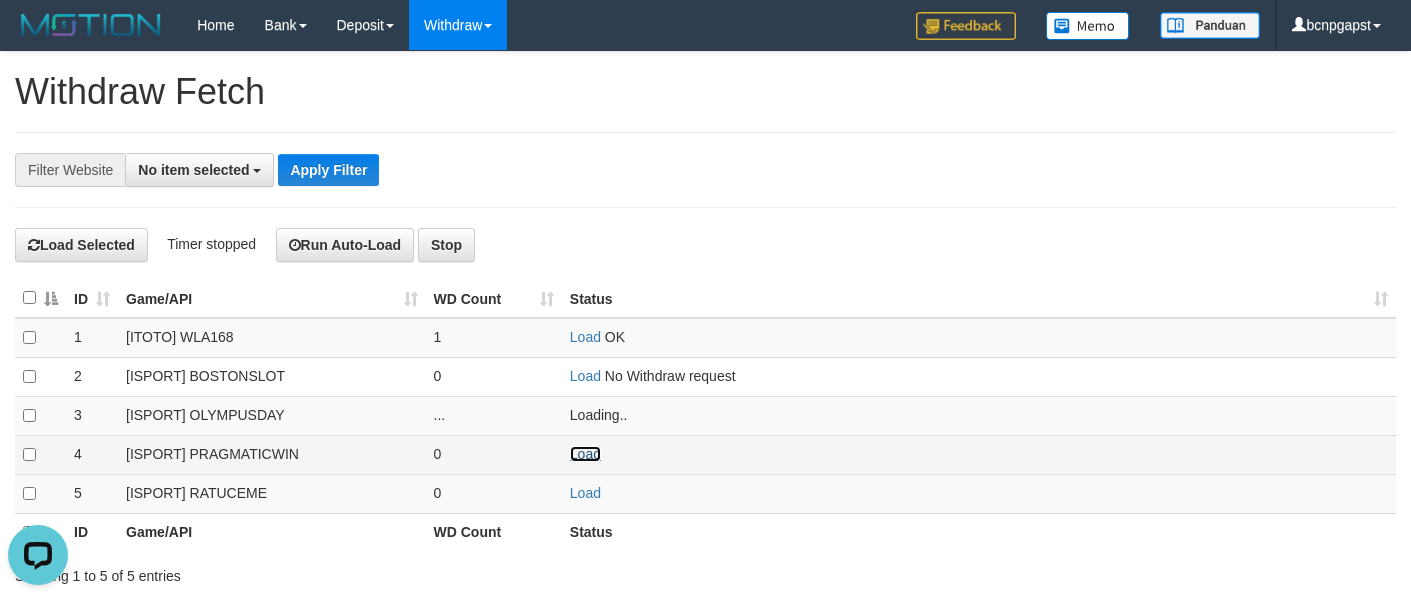 click on "Load" at bounding box center (585, 454) 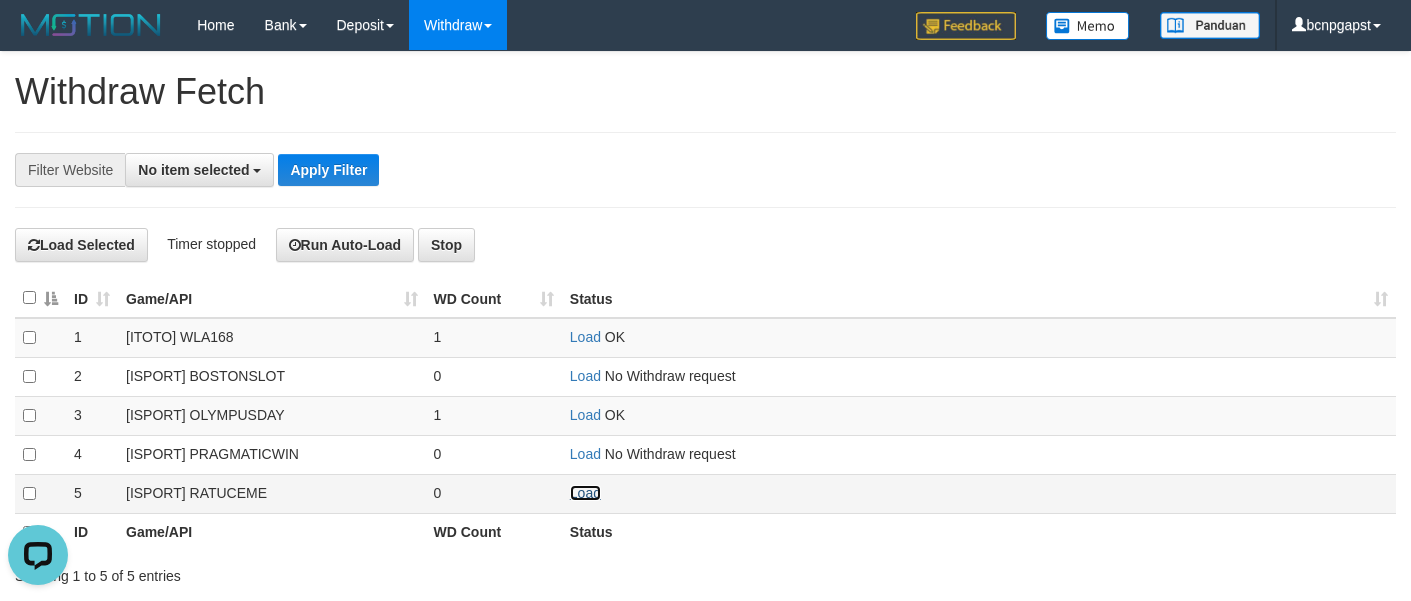 click on "Load" at bounding box center (585, 493) 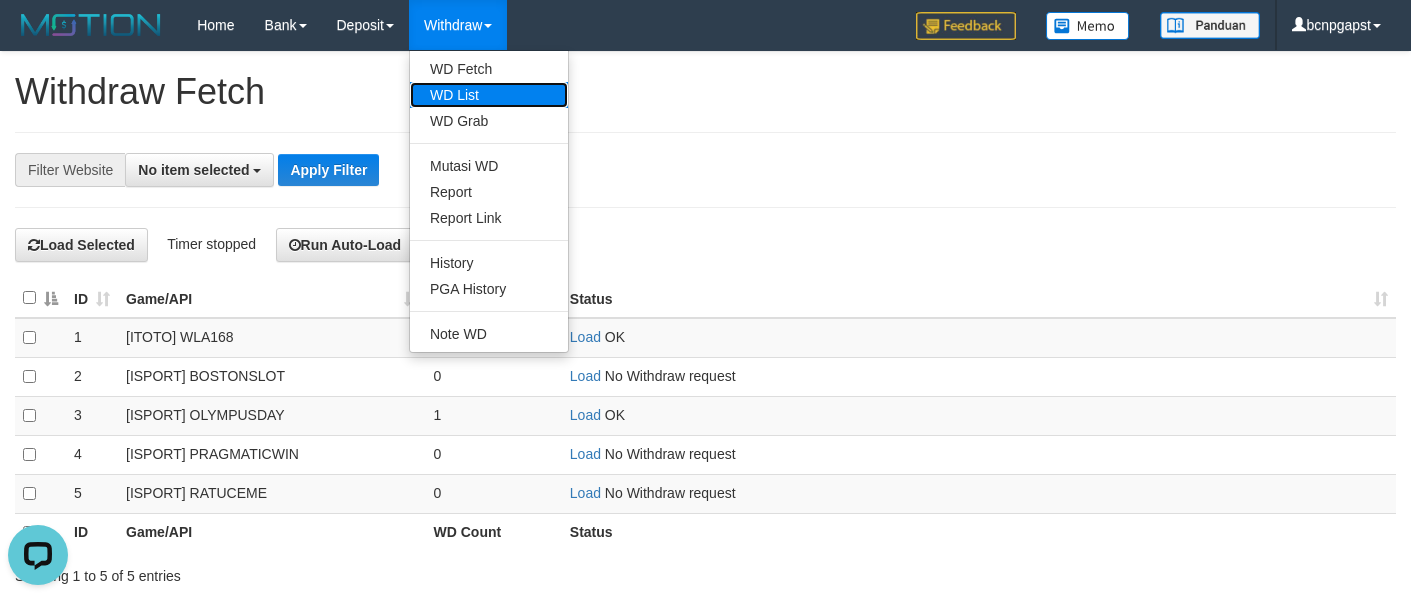 click on "WD List" at bounding box center [489, 95] 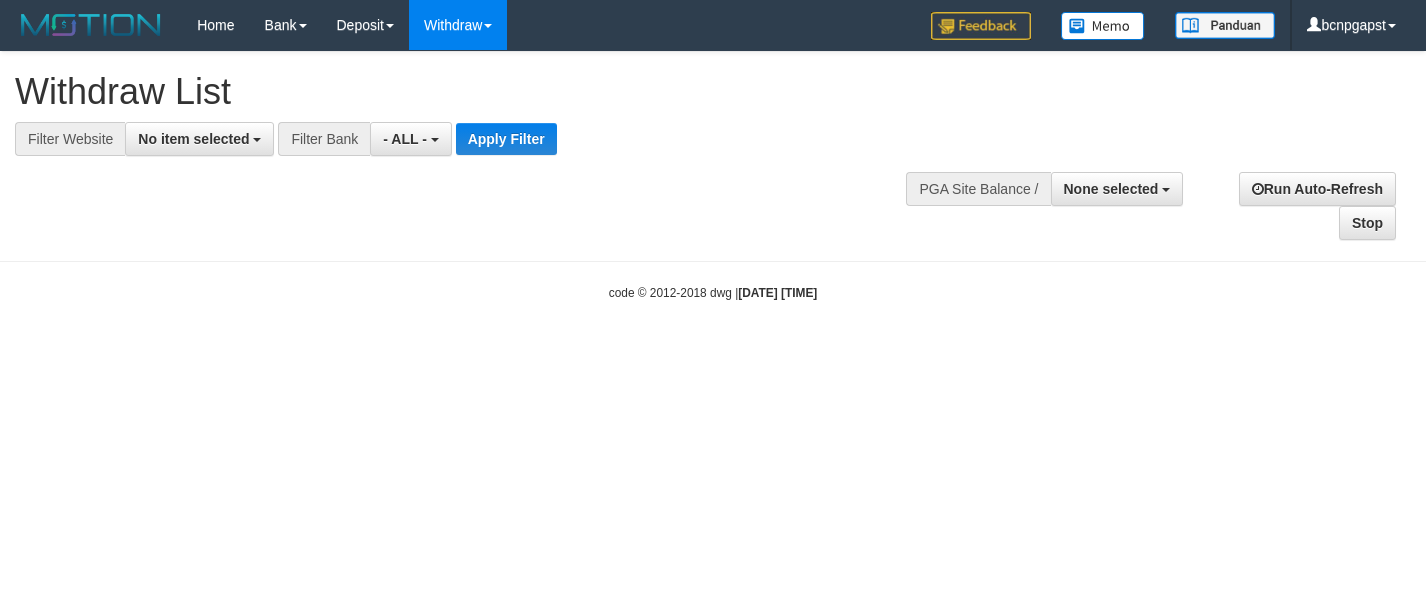 select 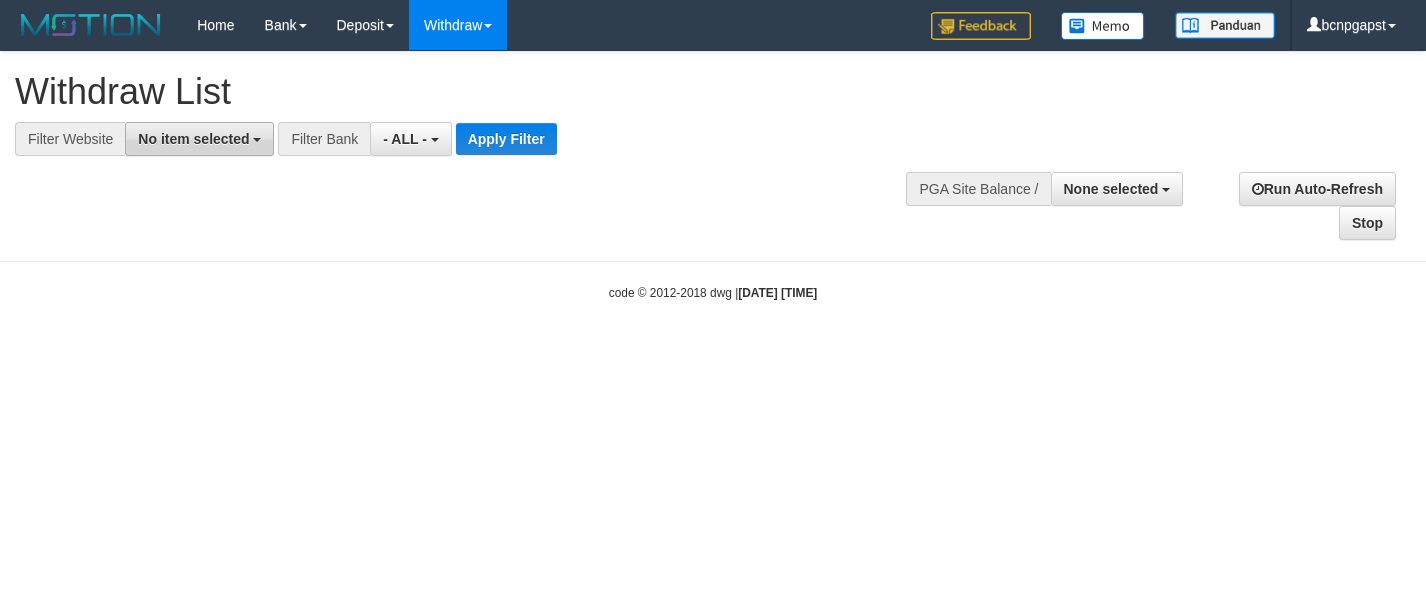 click on "No item selected" at bounding box center (193, 139) 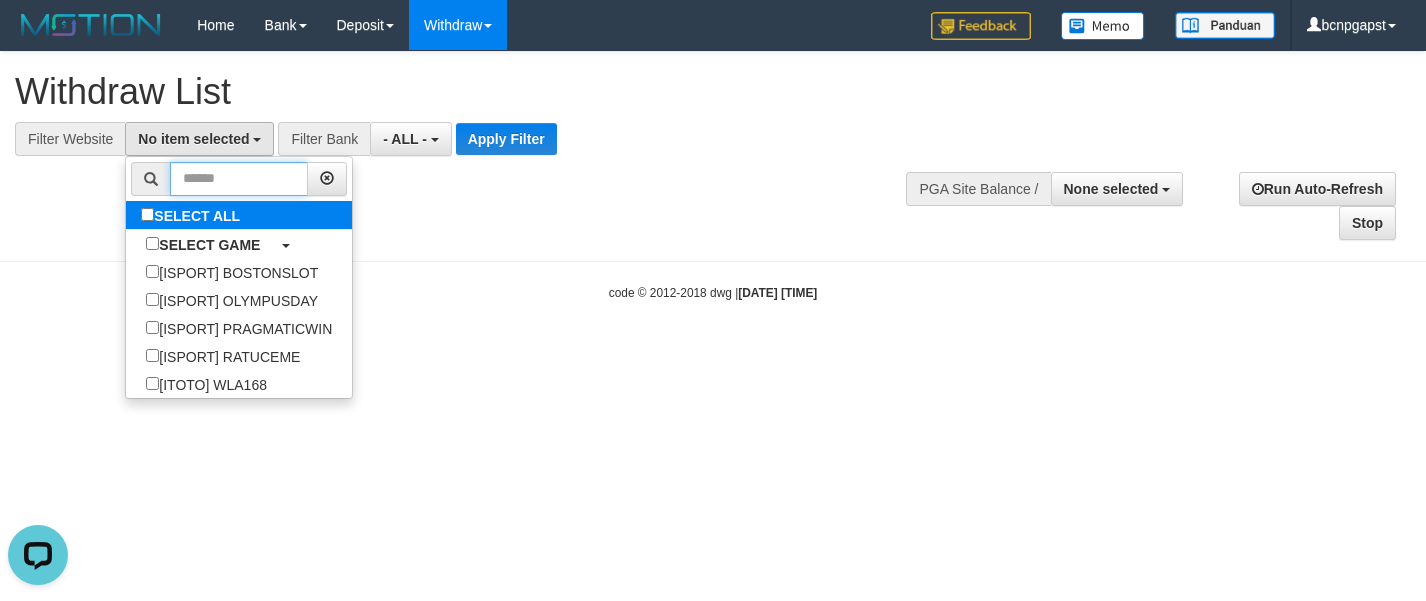 scroll, scrollTop: 0, scrollLeft: 0, axis: both 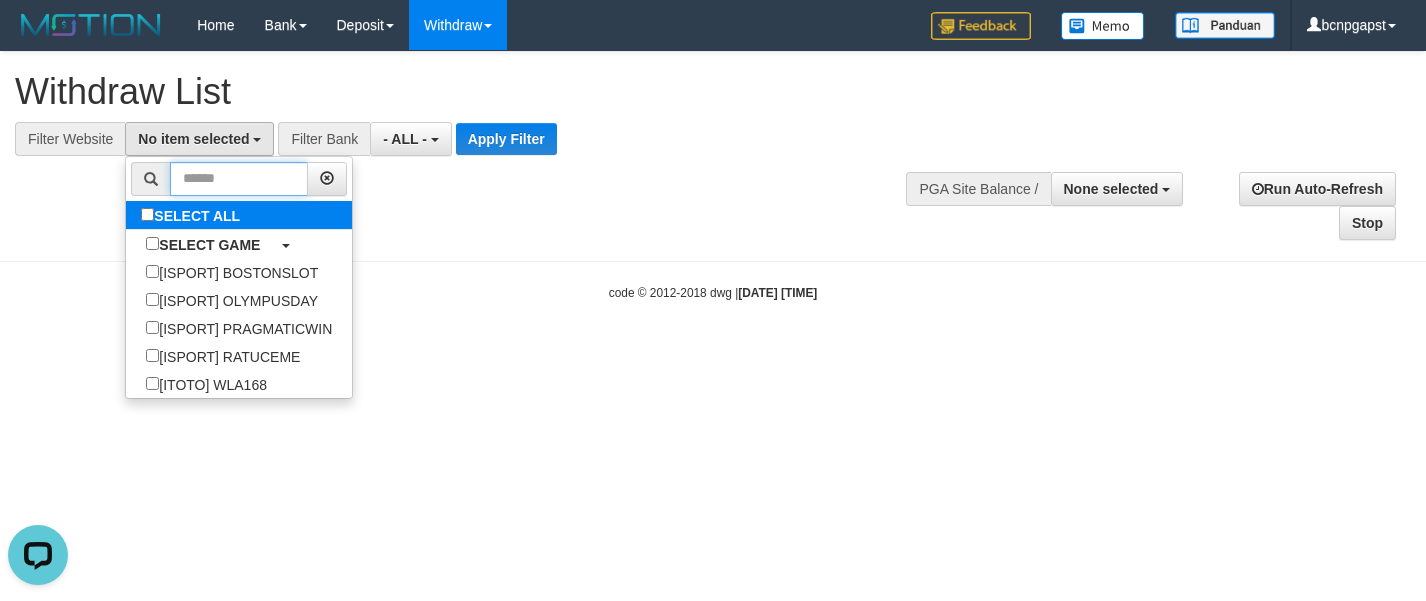 click on "SELECT ALL  SELECT GAME
[ISPORT] BOSTONSLOT
[ISPORT] OLYMPUSDAY
[ISPORT] PRAGMATICWIN
[ISPORT] RATUCEME
[ITOTO] WLA168" at bounding box center (239, 277) 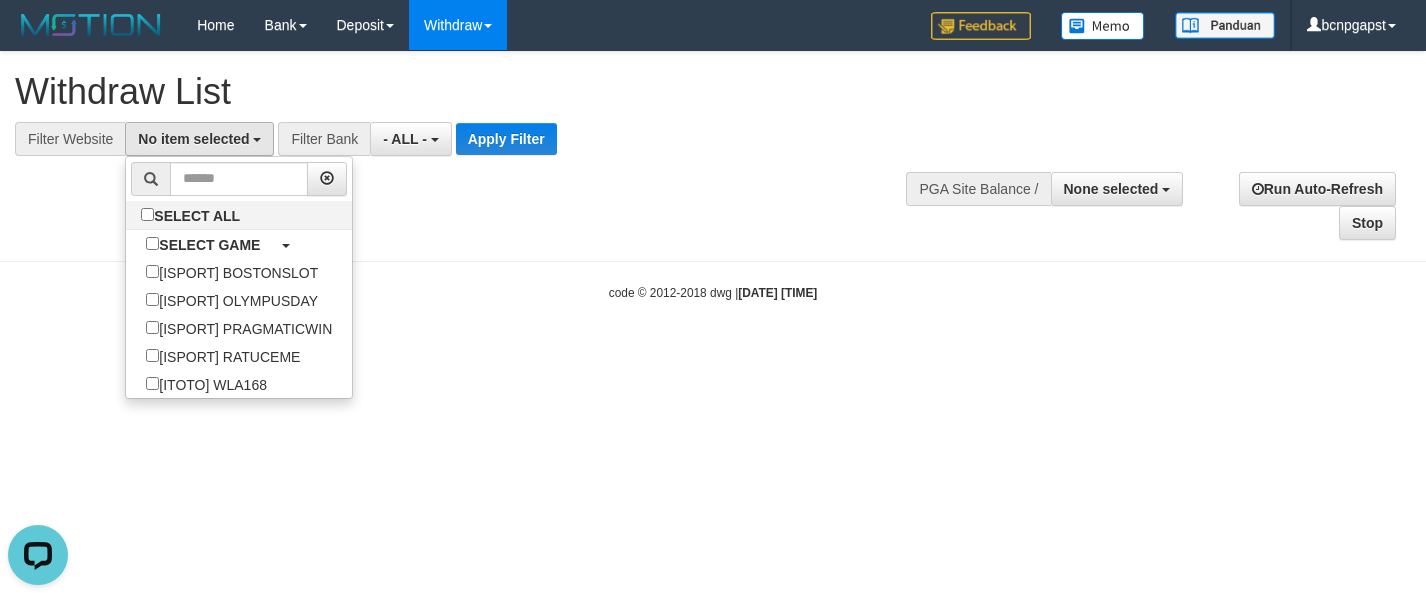 click on "**********" at bounding box center (713, 146) 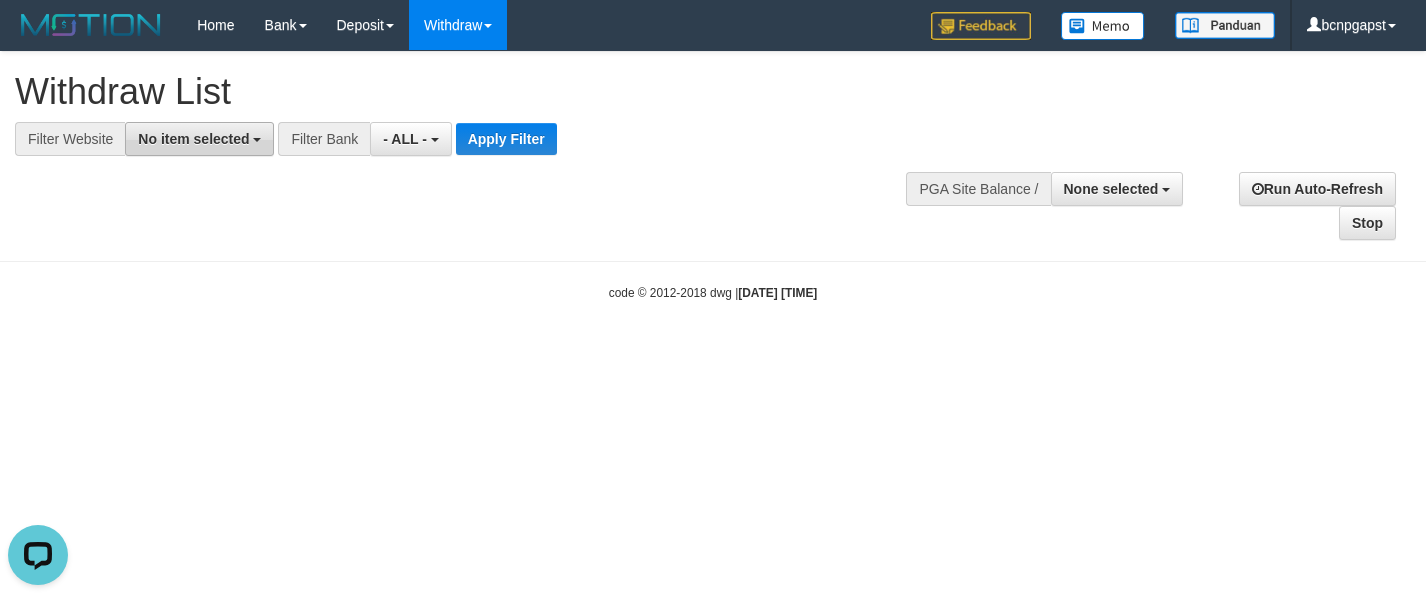 drag, startPoint x: 227, startPoint y: 160, endPoint x: 222, endPoint y: 151, distance: 10.29563 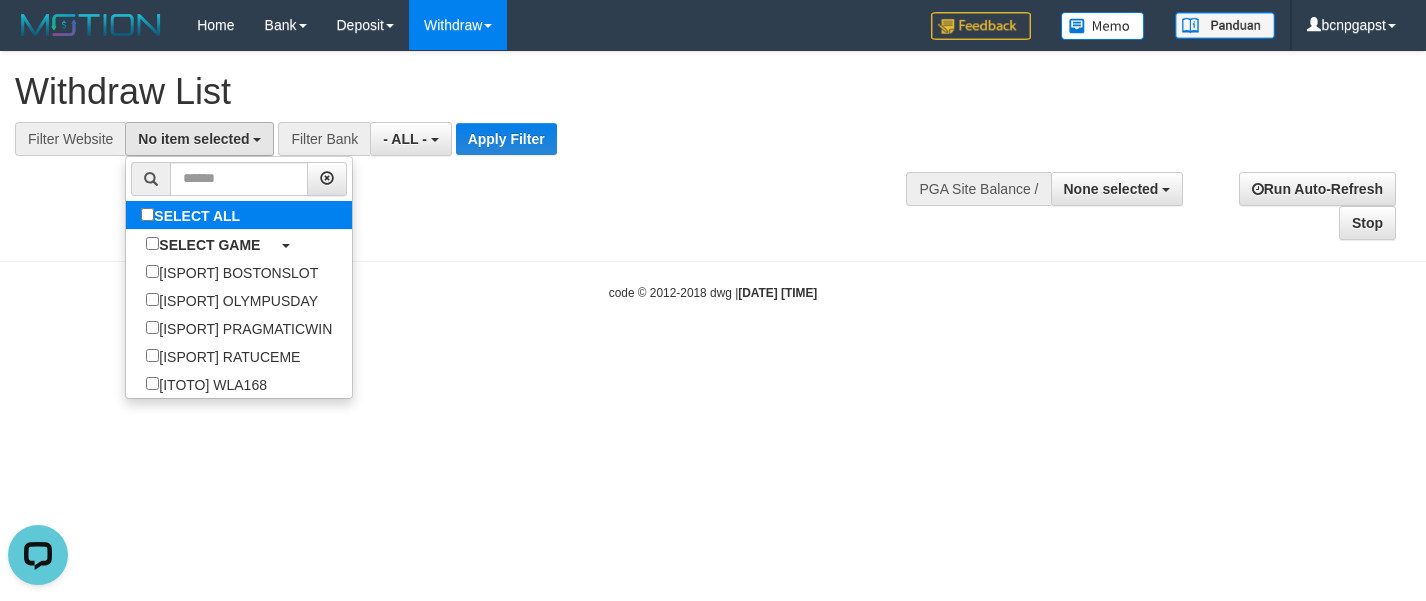 drag, startPoint x: 266, startPoint y: 200, endPoint x: 268, endPoint y: 211, distance: 11.18034 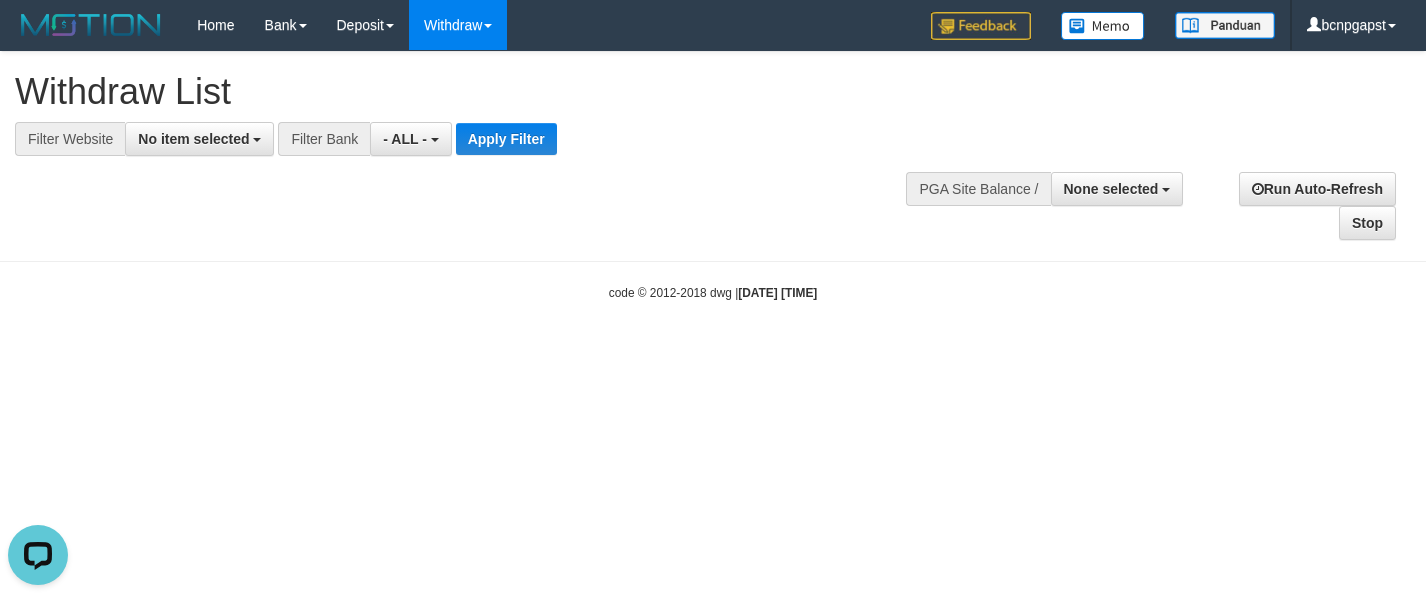 click on "**********" at bounding box center [713, 146] 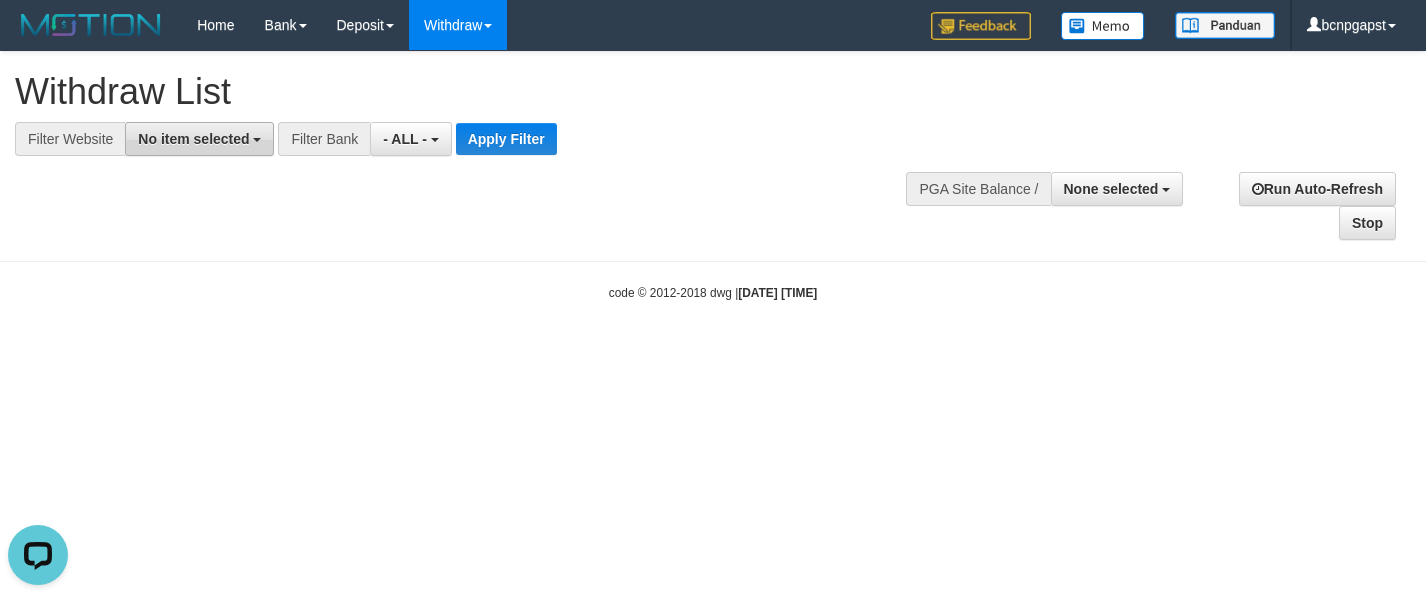 click on "No item selected" at bounding box center (193, 139) 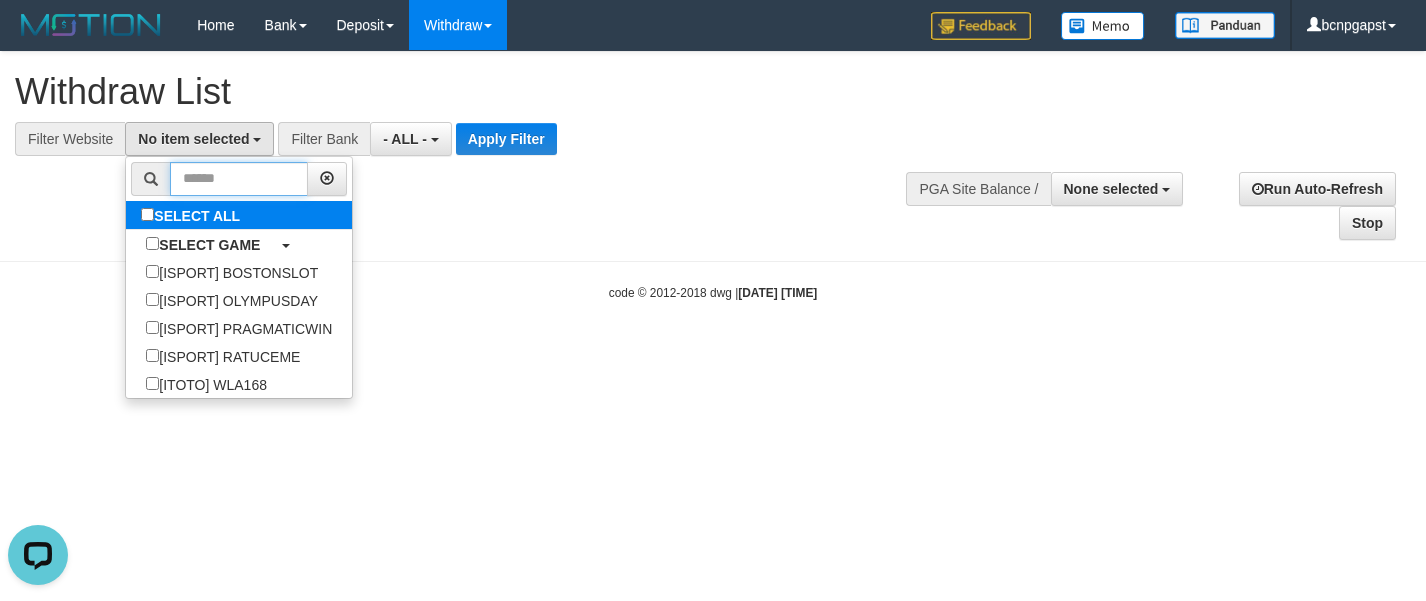 drag, startPoint x: 259, startPoint y: 194, endPoint x: 255, endPoint y: 217, distance: 23.345236 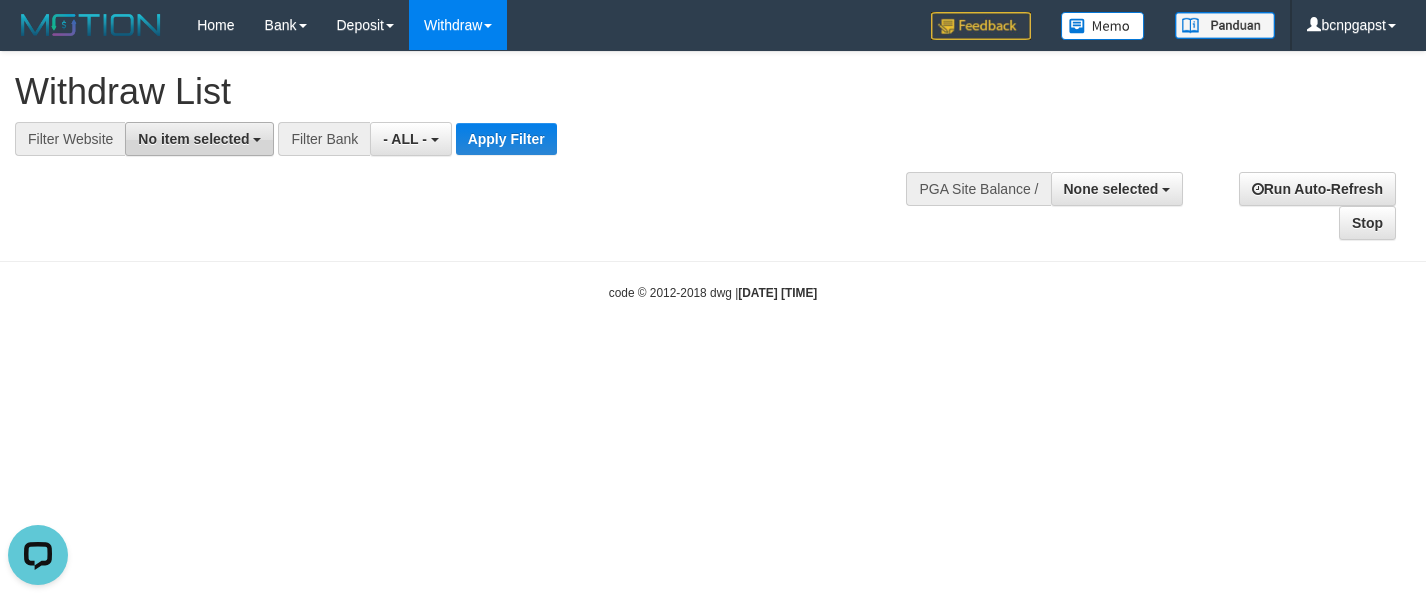 click on "No item selected" at bounding box center [193, 139] 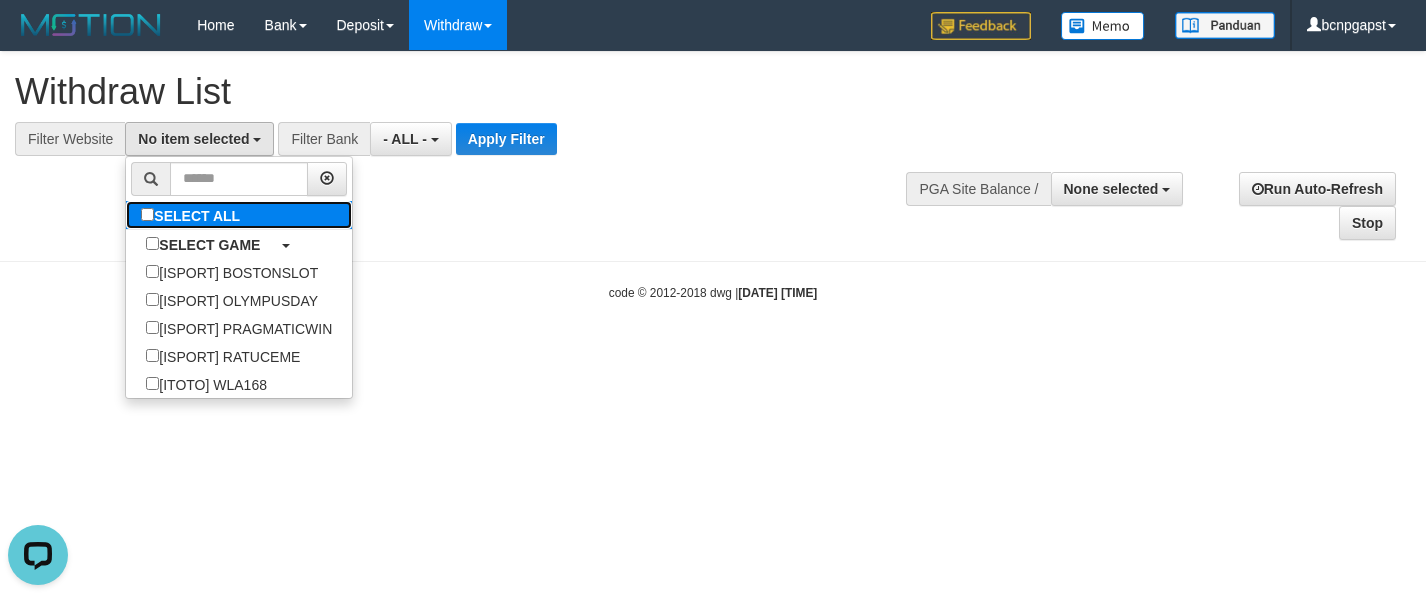 click on "SELECT ALL" at bounding box center [193, 215] 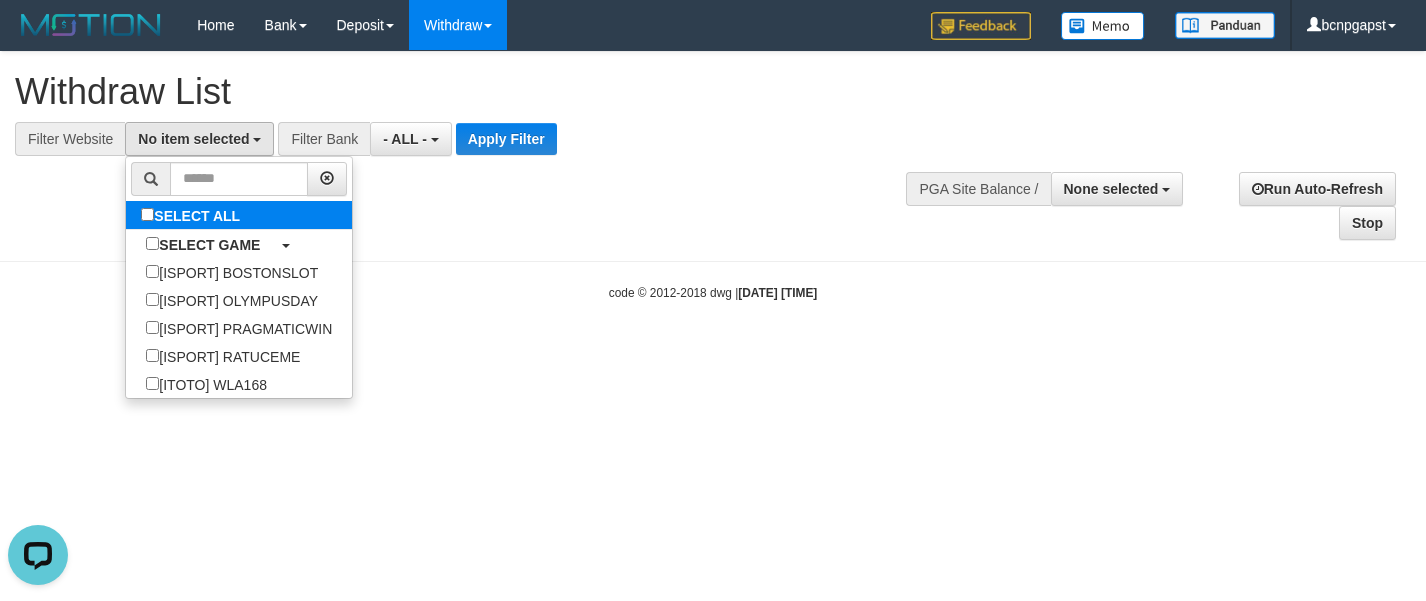 select on "****" 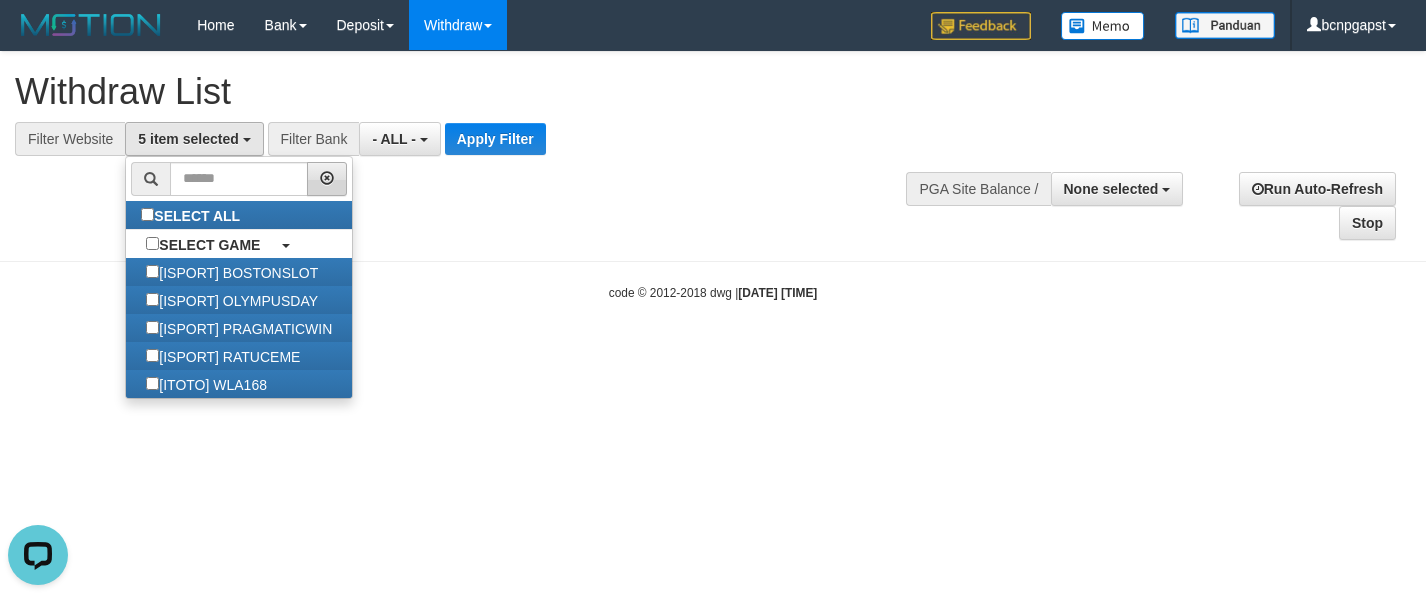 scroll, scrollTop: 18, scrollLeft: 0, axis: vertical 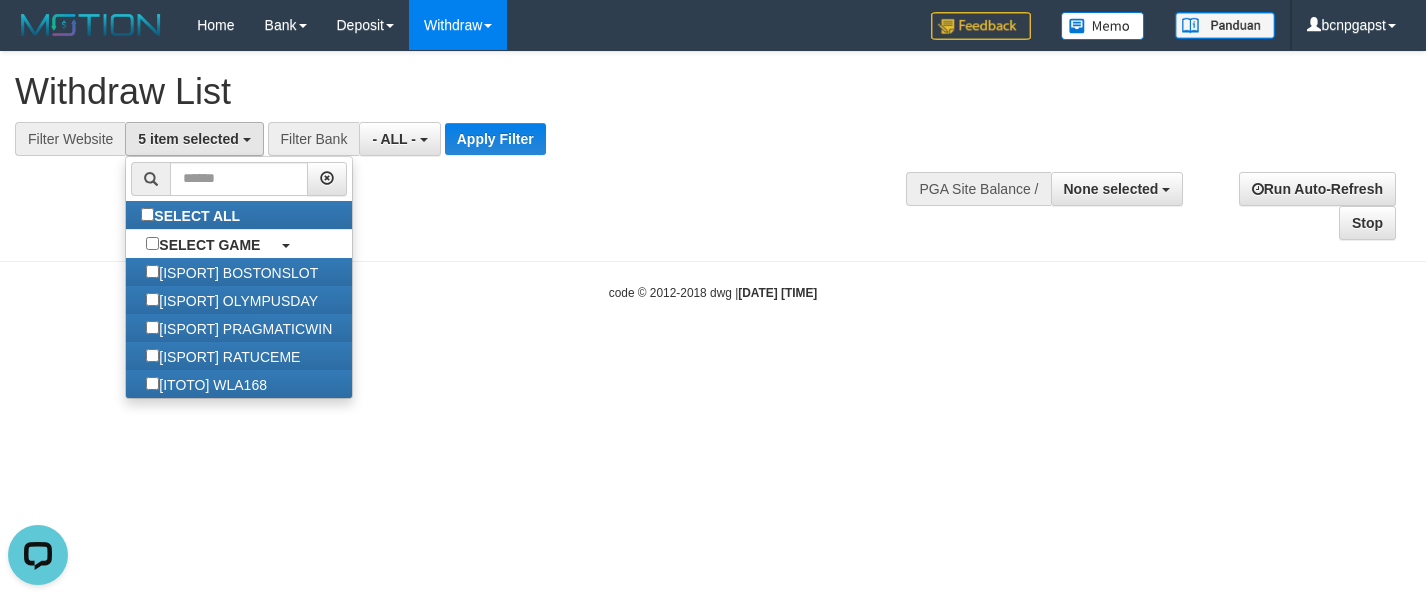 click on "**********" at bounding box center (713, 146) 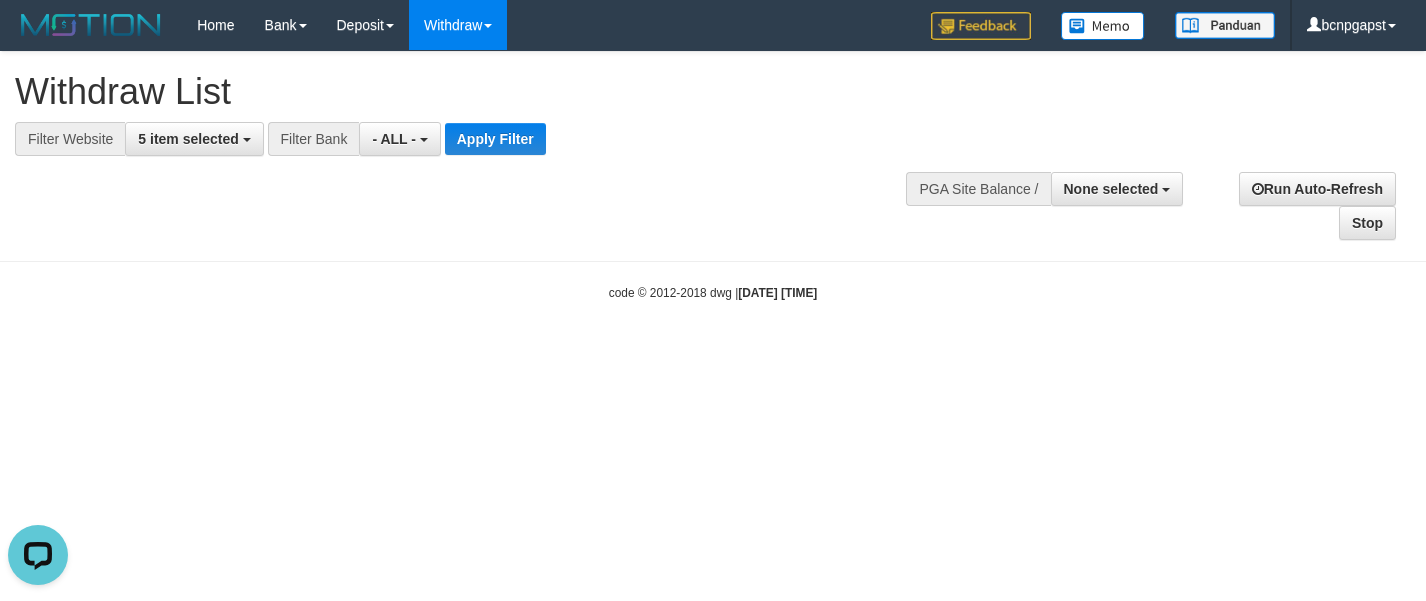 click at bounding box center [713, 156] 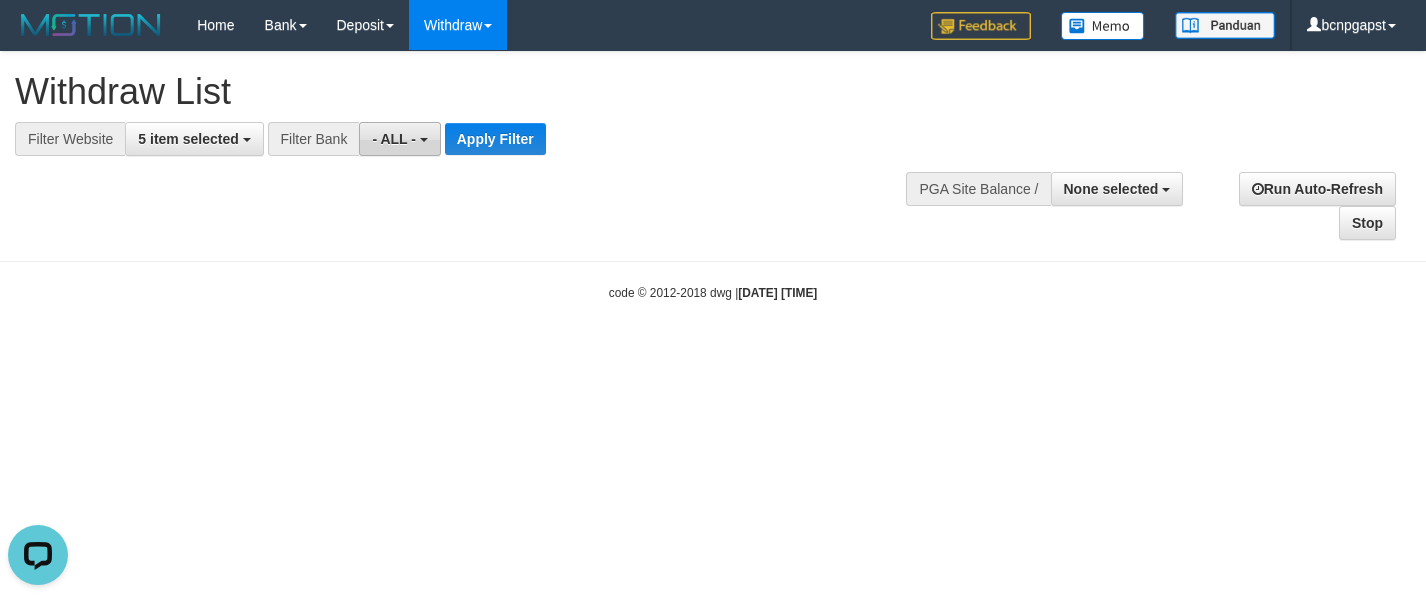 click on "- ALL -" at bounding box center (399, 139) 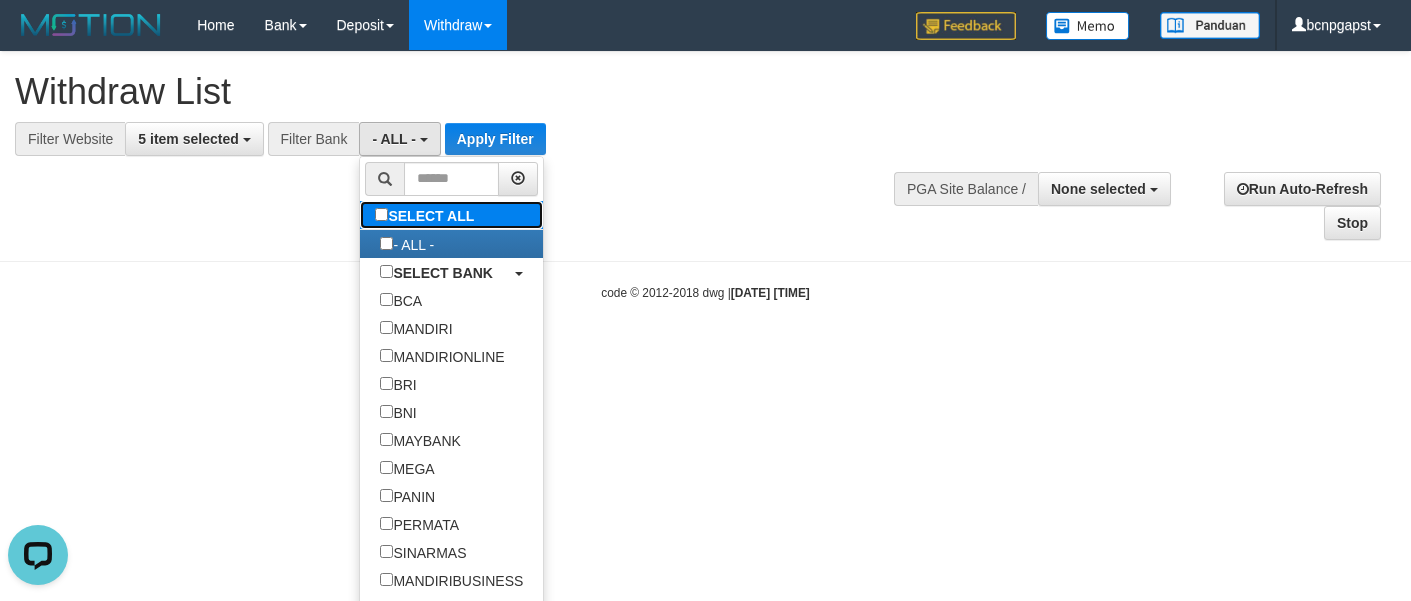 click on "SELECT ALL" at bounding box center [427, 215] 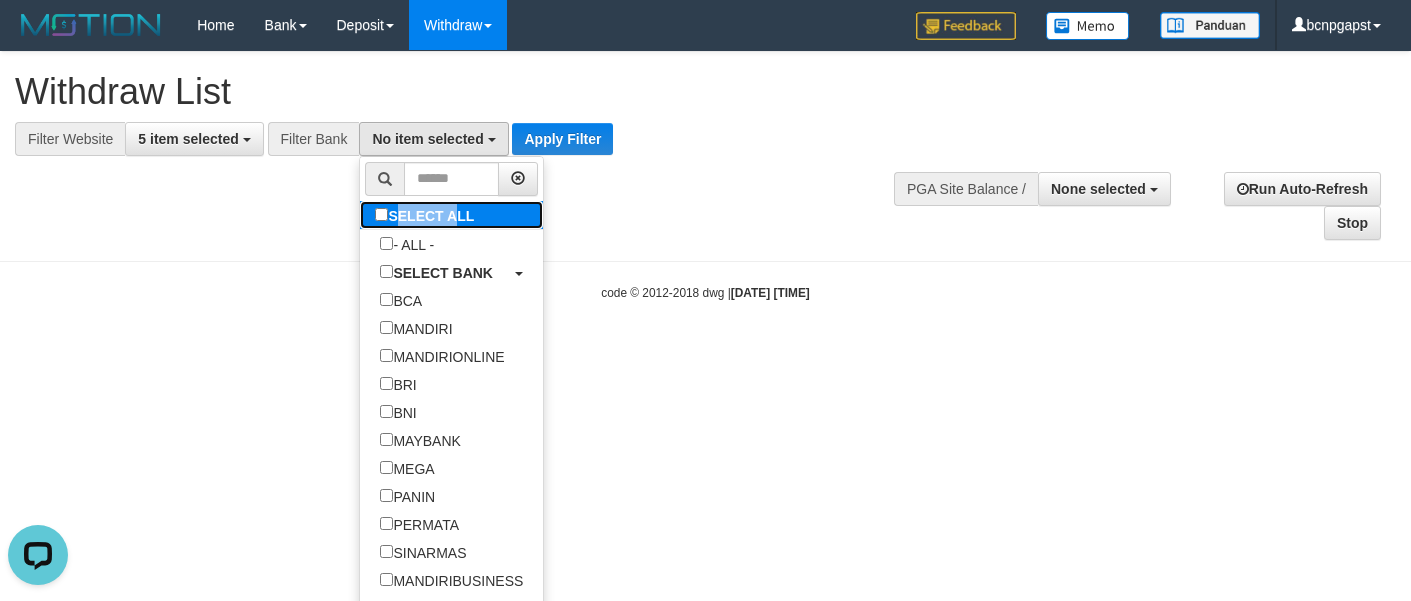 click on "SELECT ALL" at bounding box center (427, 215) 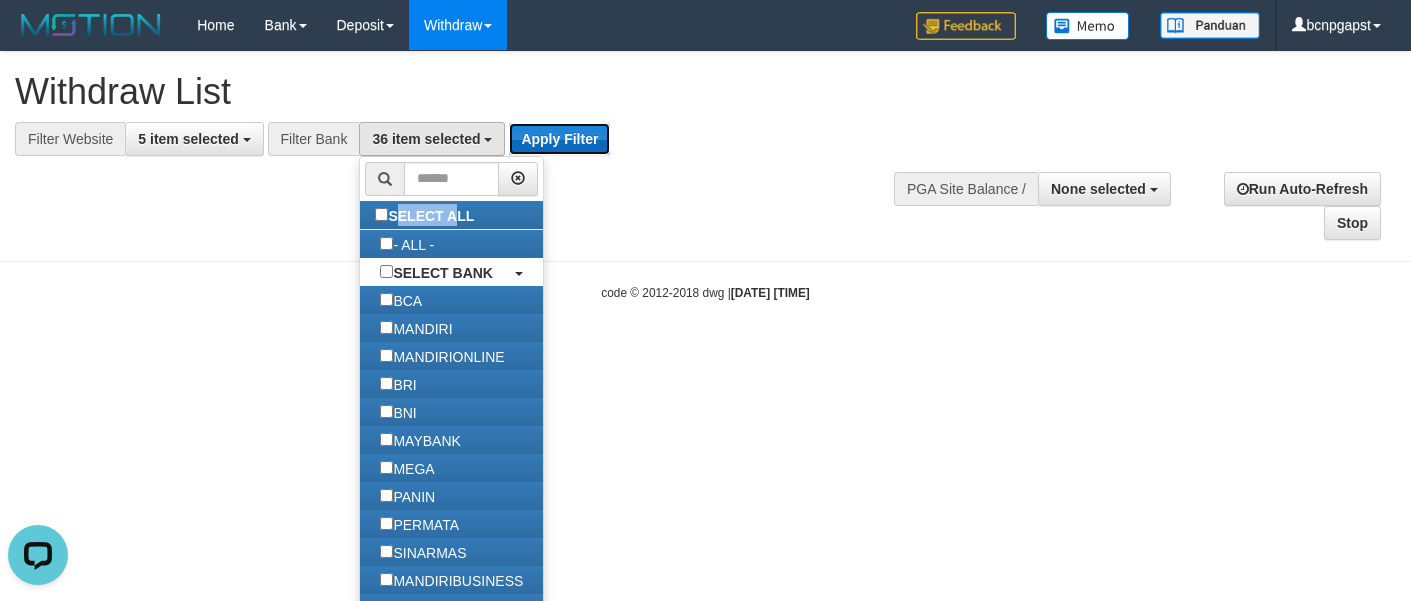 click on "Apply Filter" at bounding box center [559, 139] 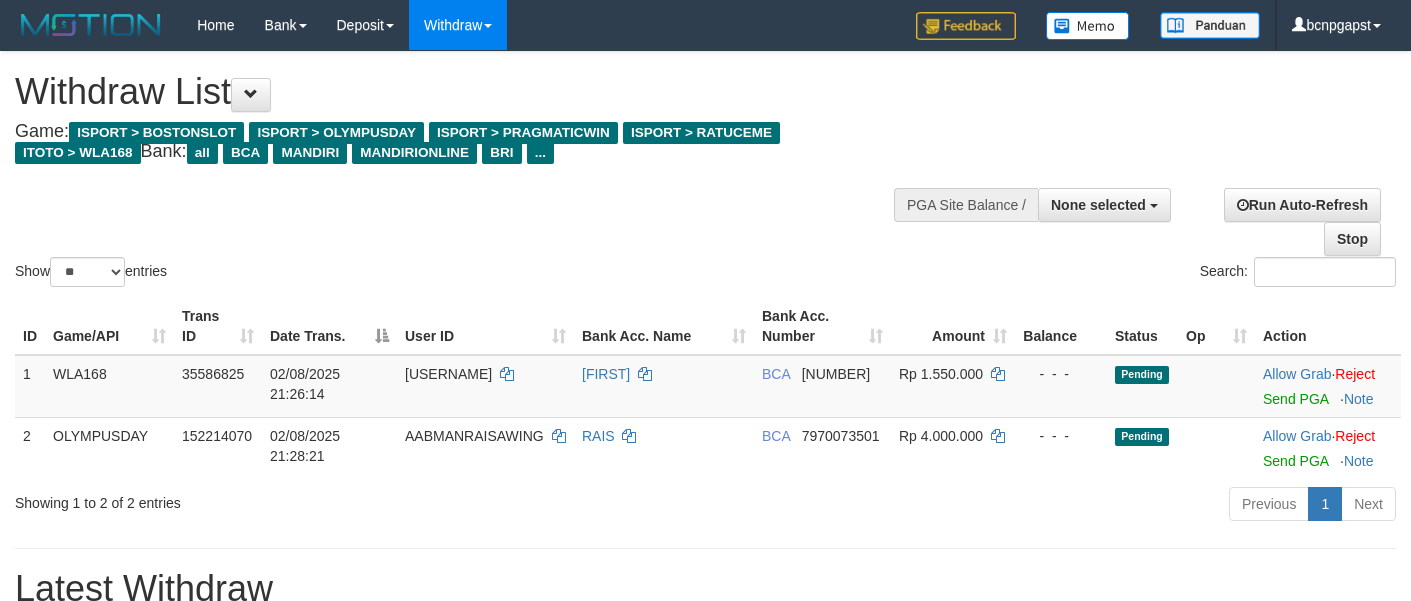 select 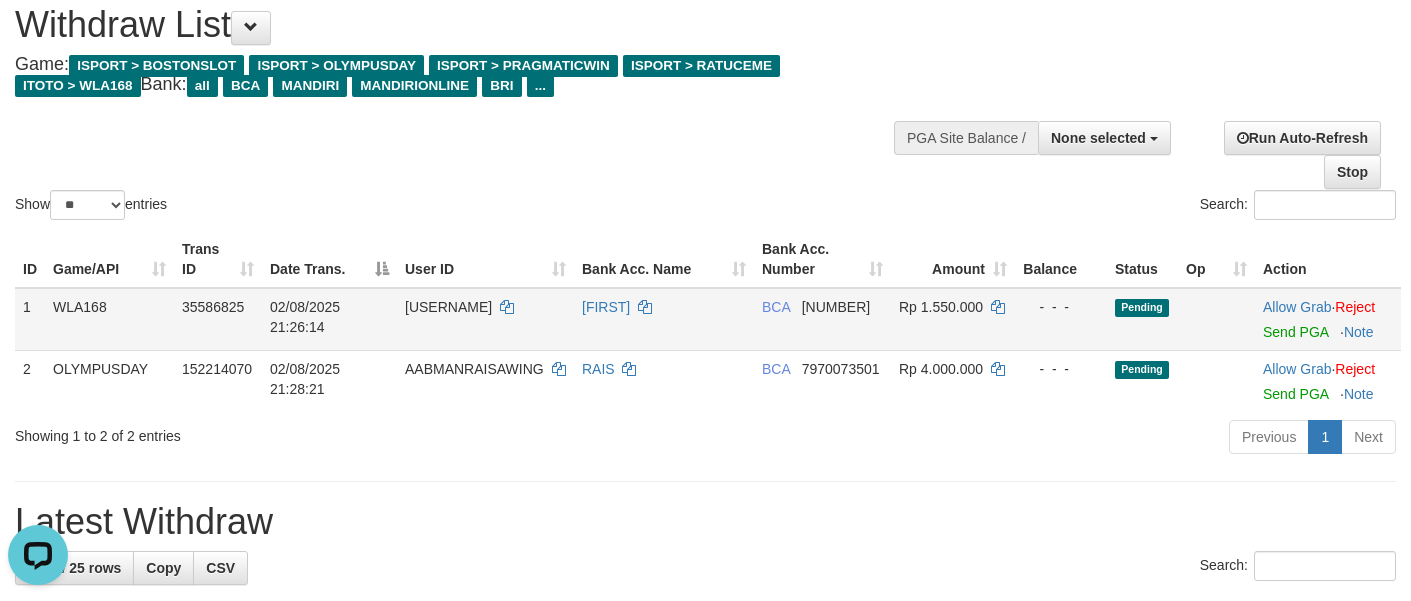 scroll, scrollTop: 0, scrollLeft: 0, axis: both 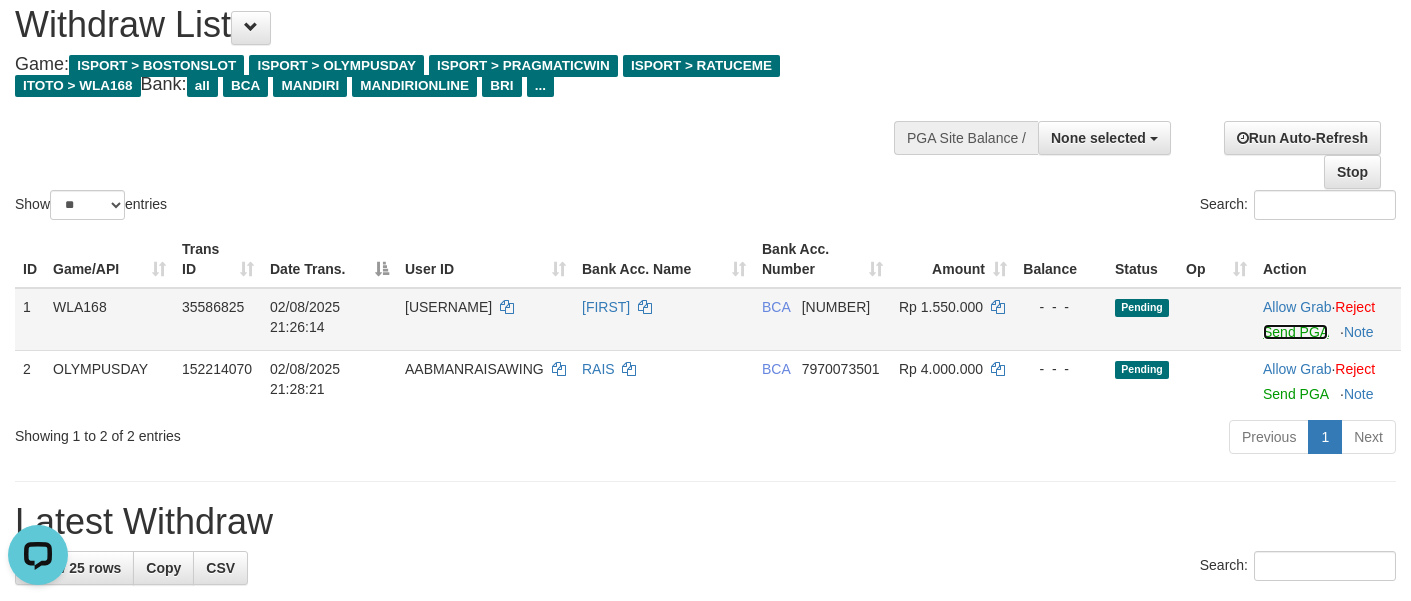 click on "Send PGA" at bounding box center (1295, 332) 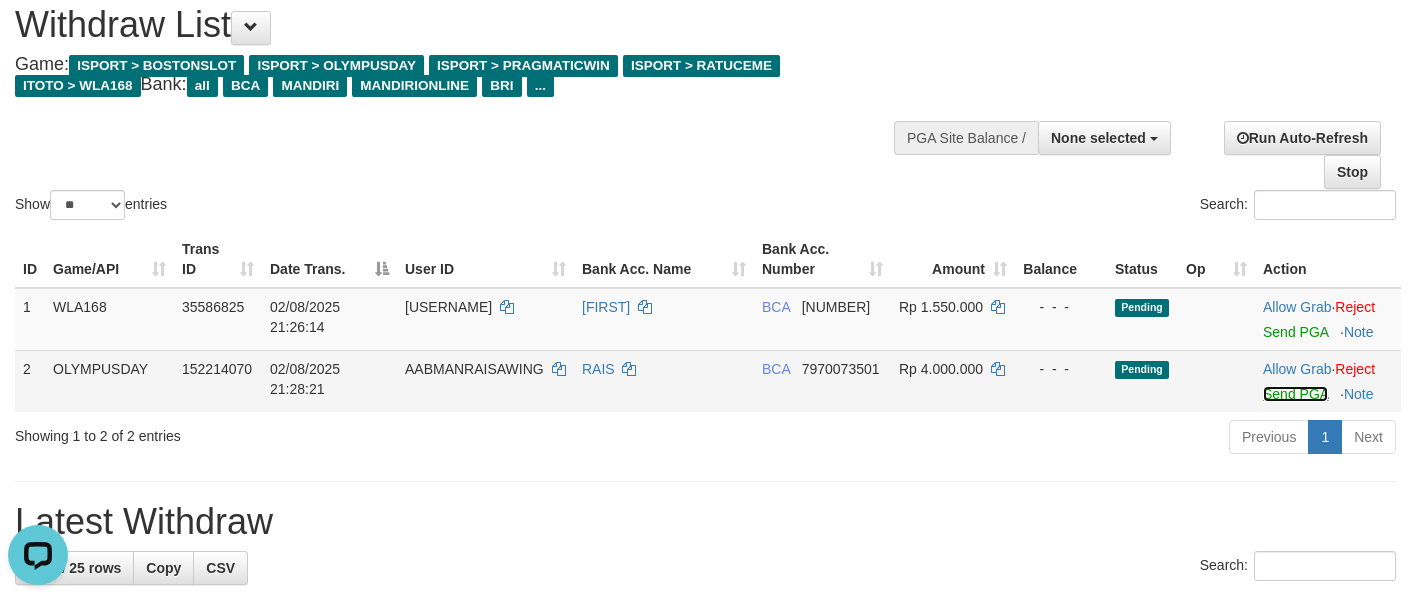 click on "Send PGA" at bounding box center (1295, 394) 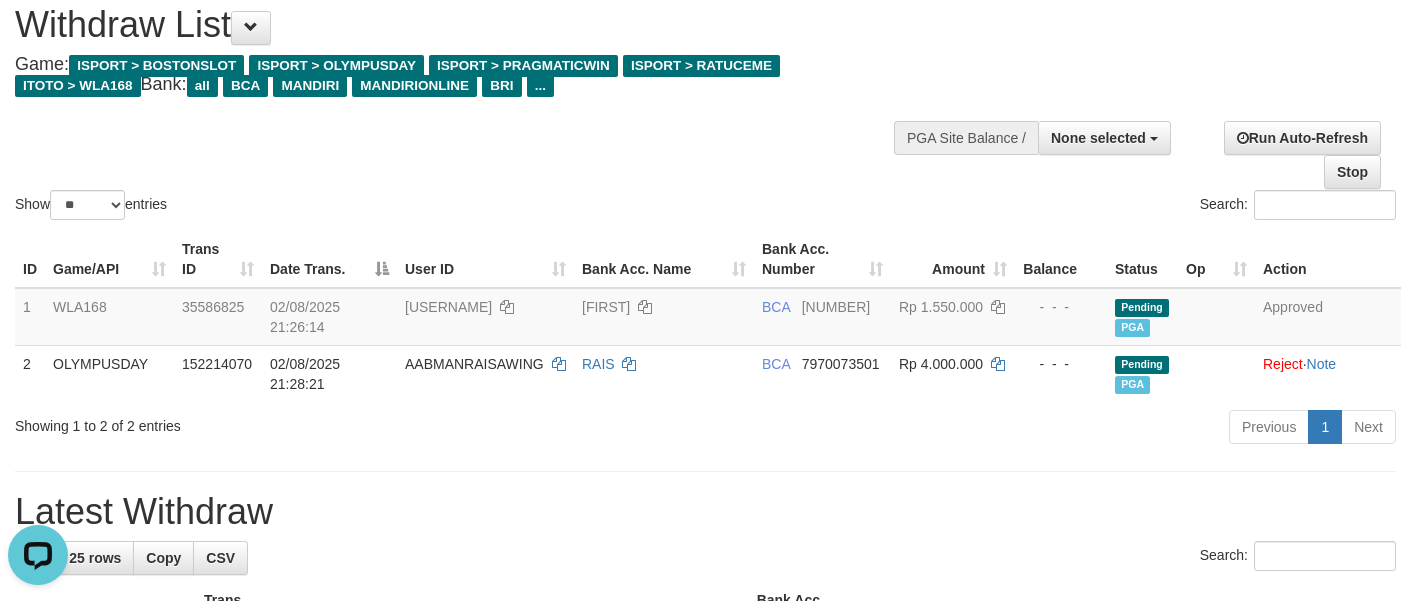 click on "Show  ** ** ** ***  entries Search:" at bounding box center (705, 104) 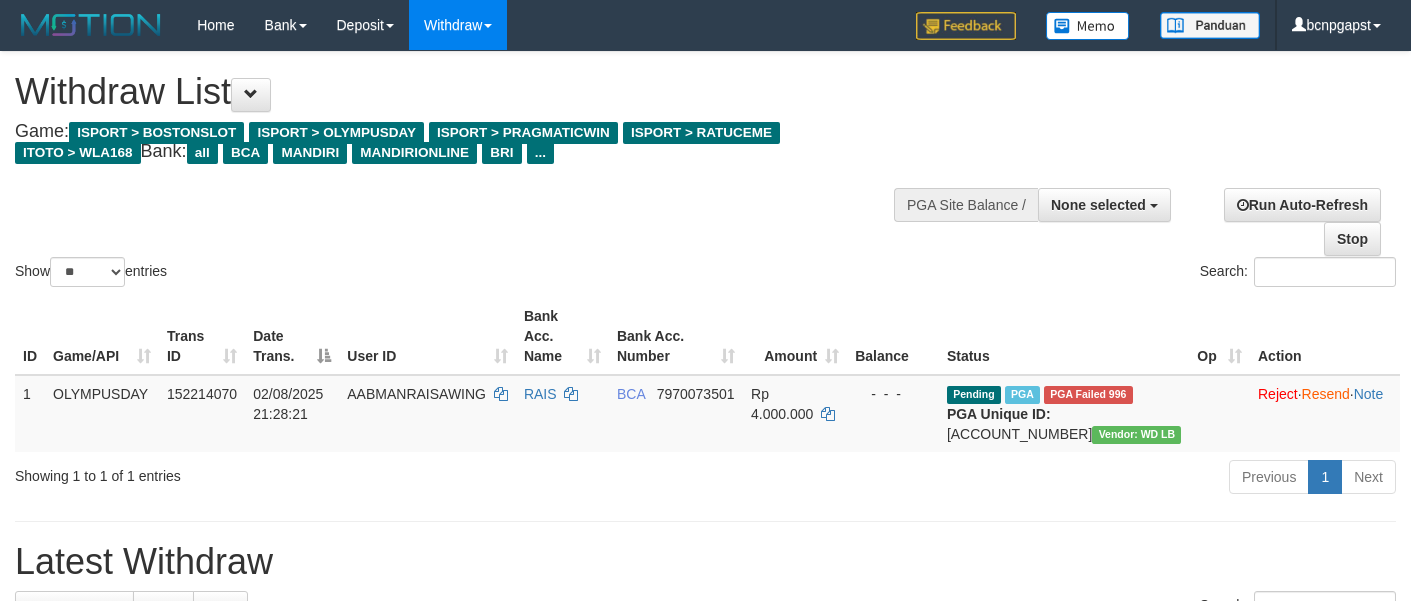 select 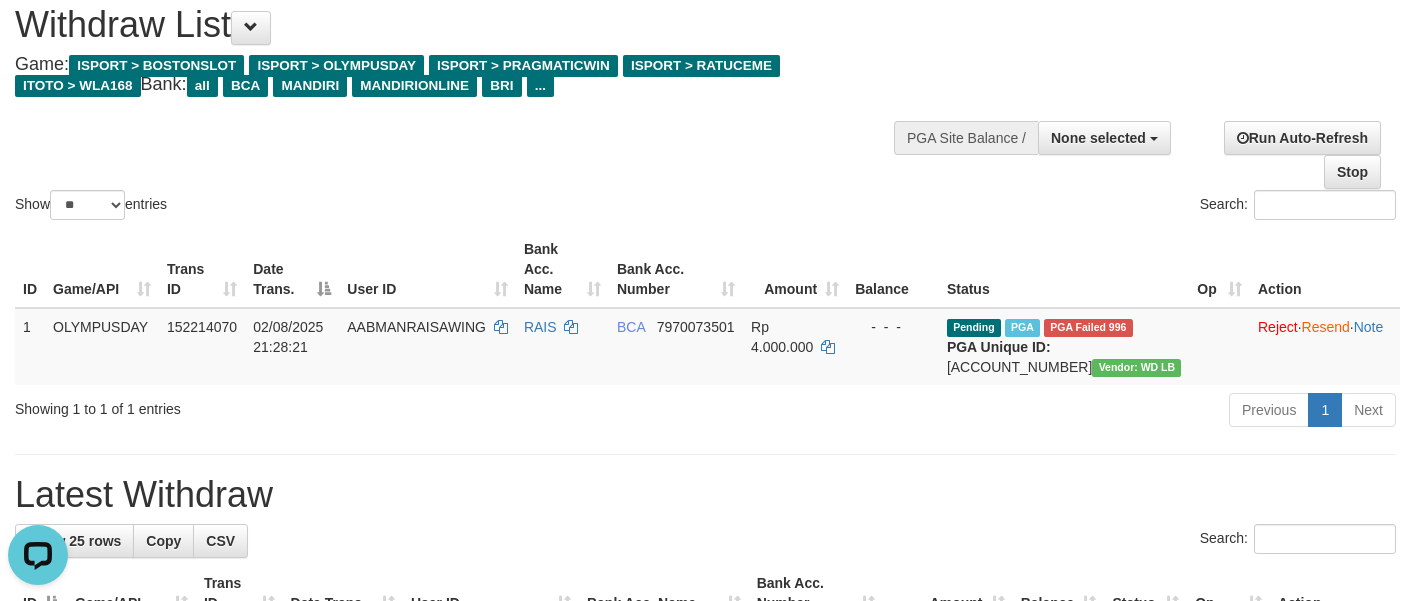 scroll, scrollTop: 0, scrollLeft: 0, axis: both 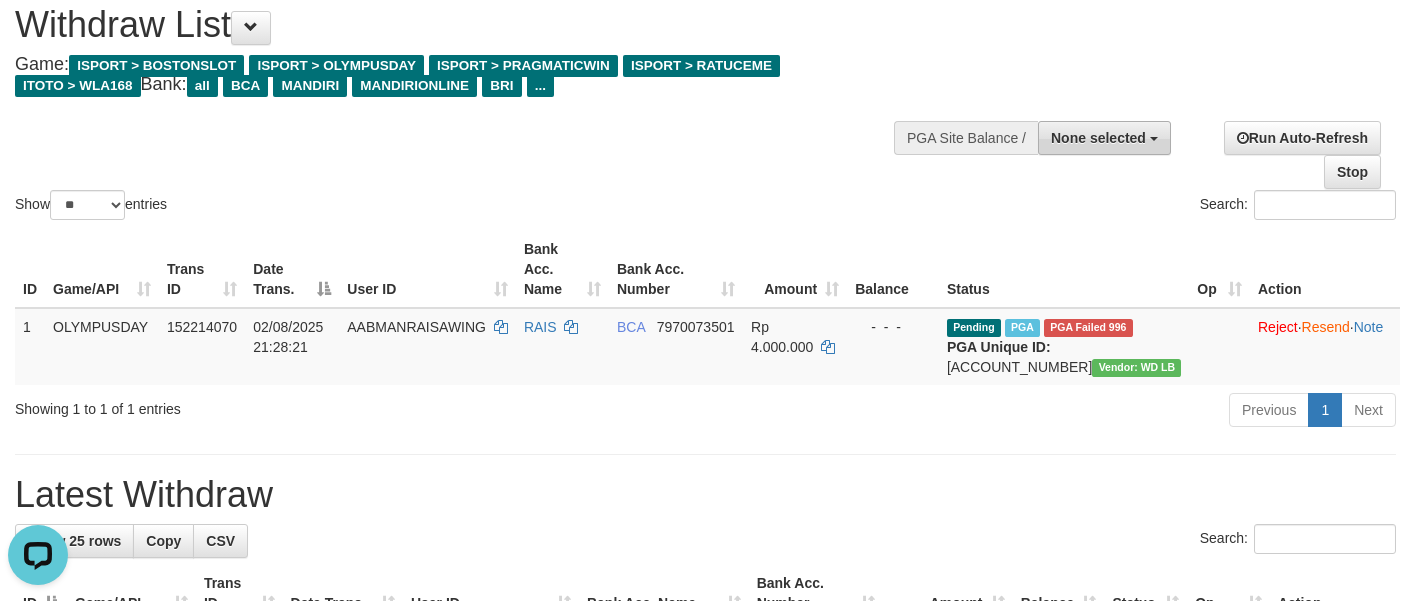 click on "**********" at bounding box center (1181, 147) 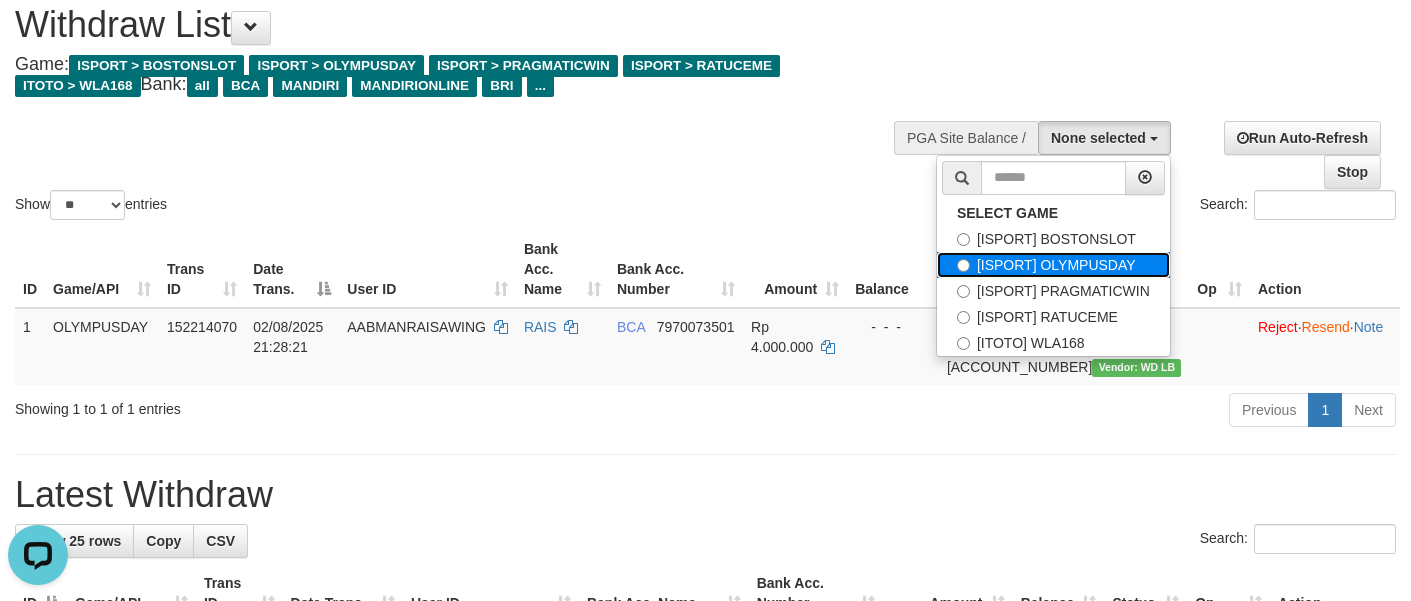 click on "[ISPORT] OLYMPUSDAY" at bounding box center [1053, 265] 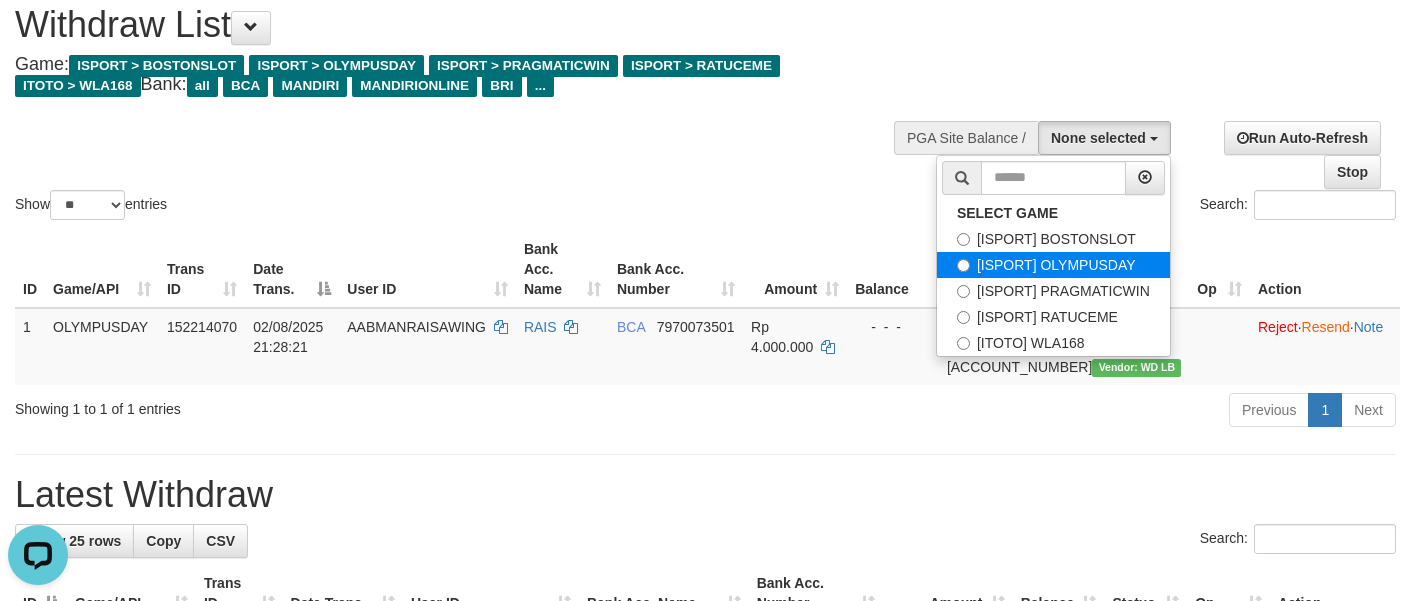select on "***" 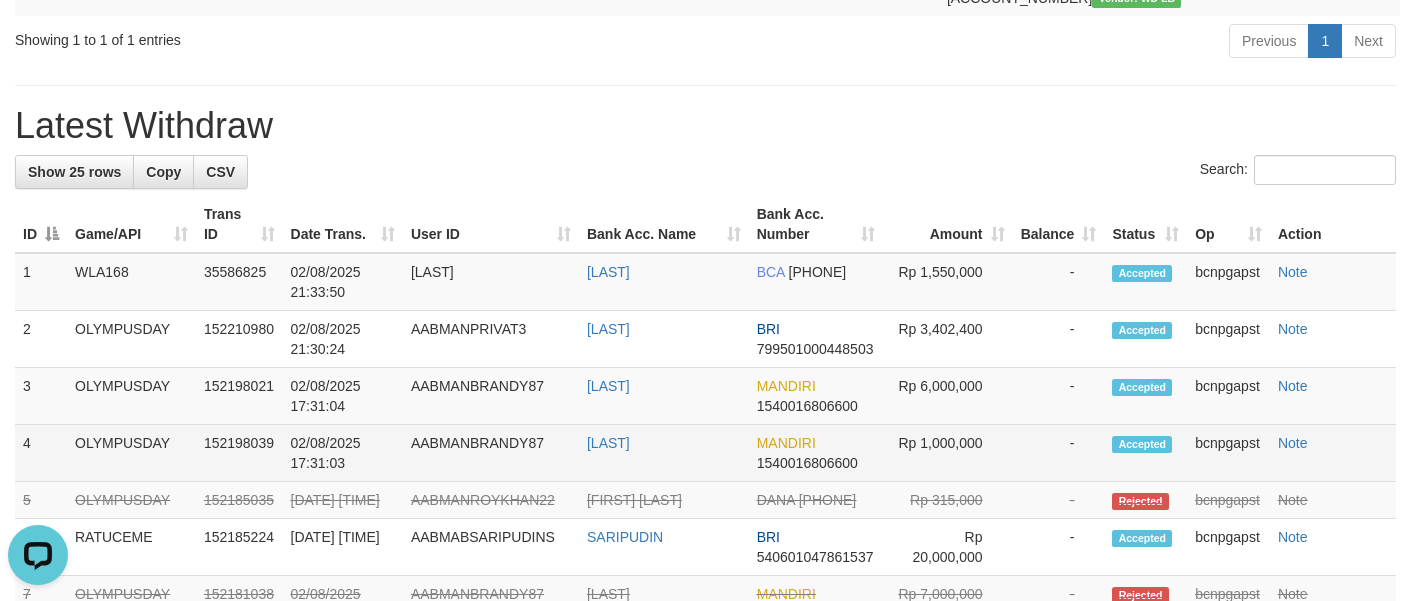 scroll, scrollTop: 685, scrollLeft: 0, axis: vertical 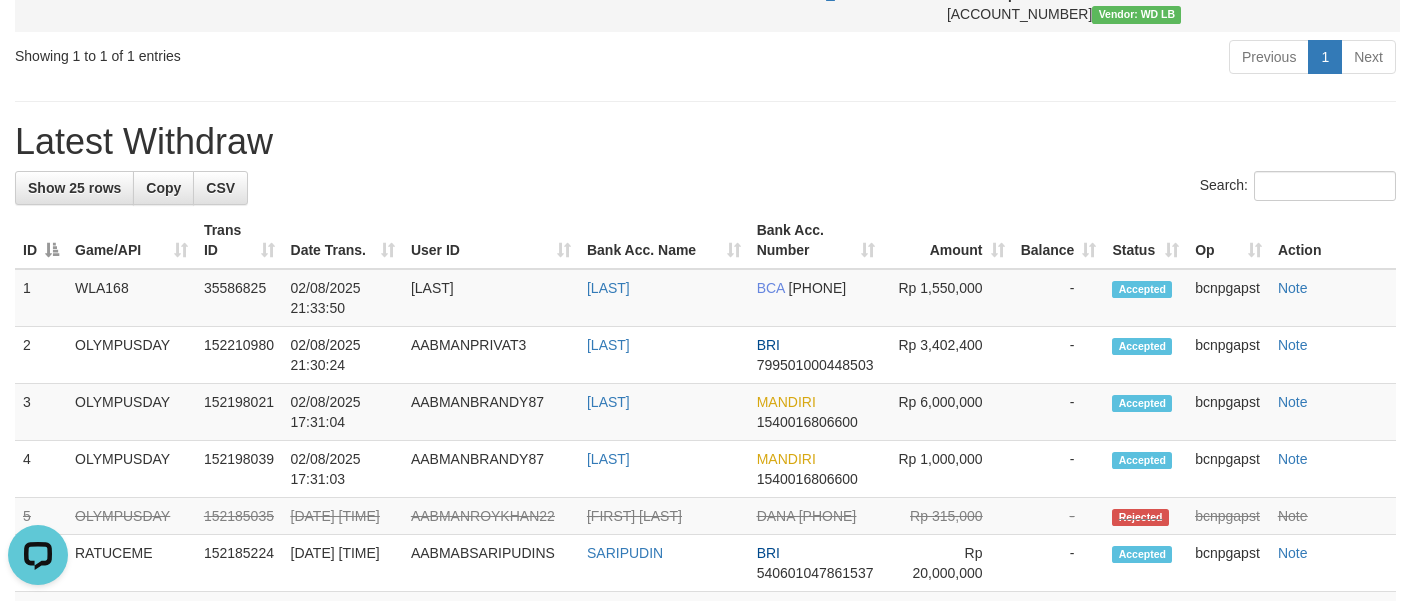 click on "BCA     7970073501" at bounding box center [676, -7] 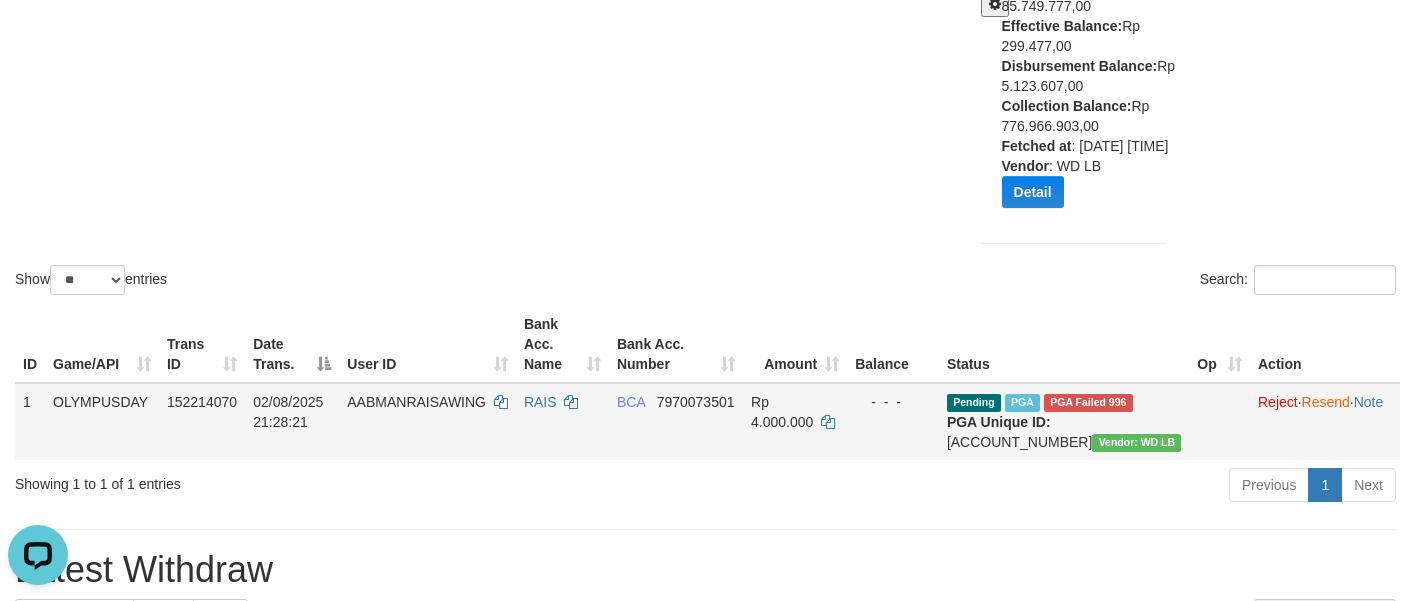 scroll, scrollTop: 267, scrollLeft: 0, axis: vertical 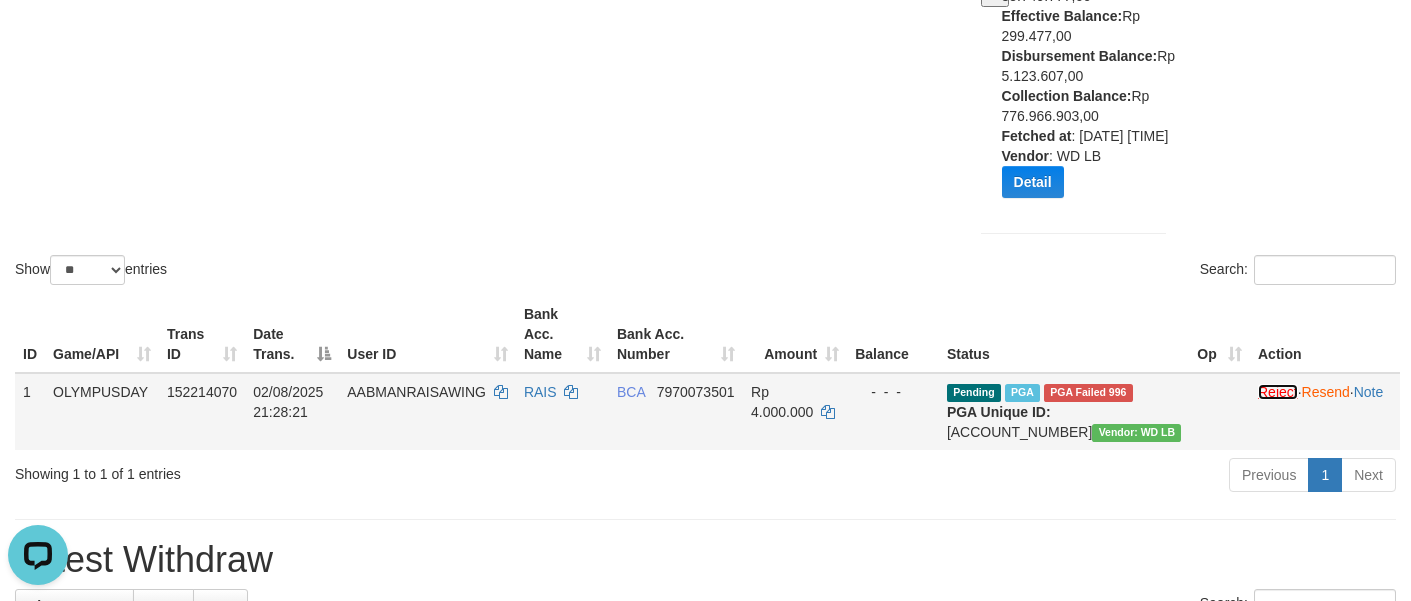 click on "Reject" at bounding box center (1278, 392) 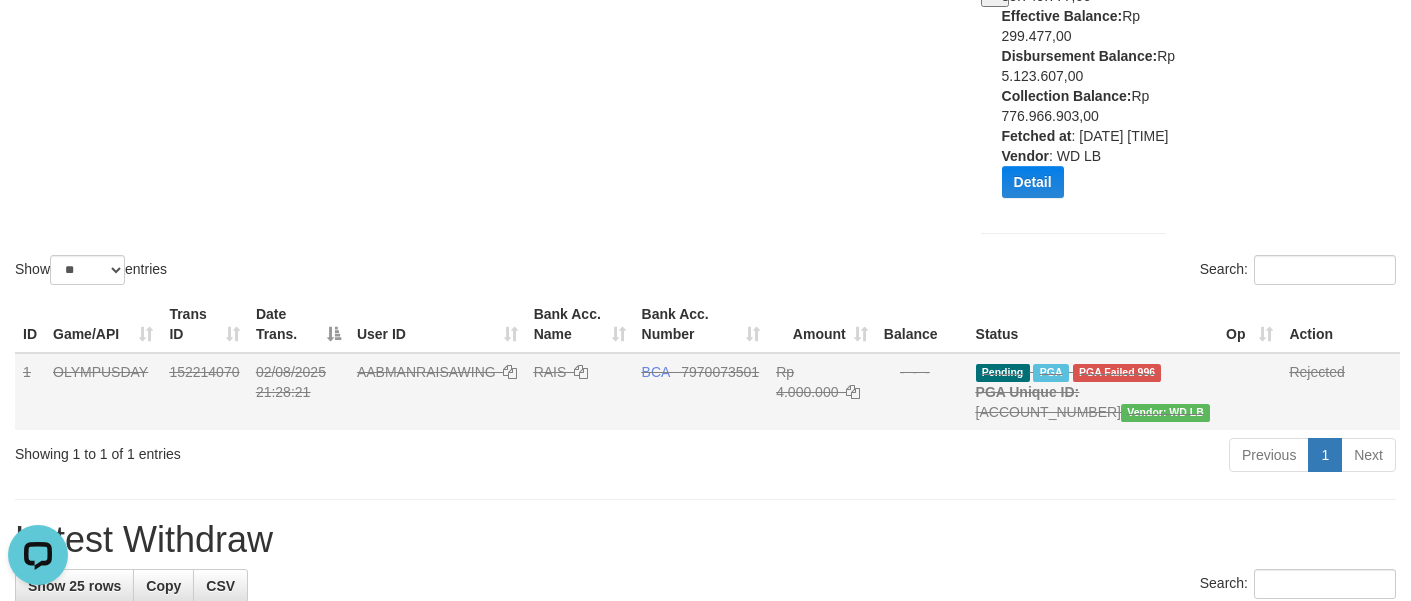 click on "Show  ** ** ** ***  entries Search:" at bounding box center (705, 37) 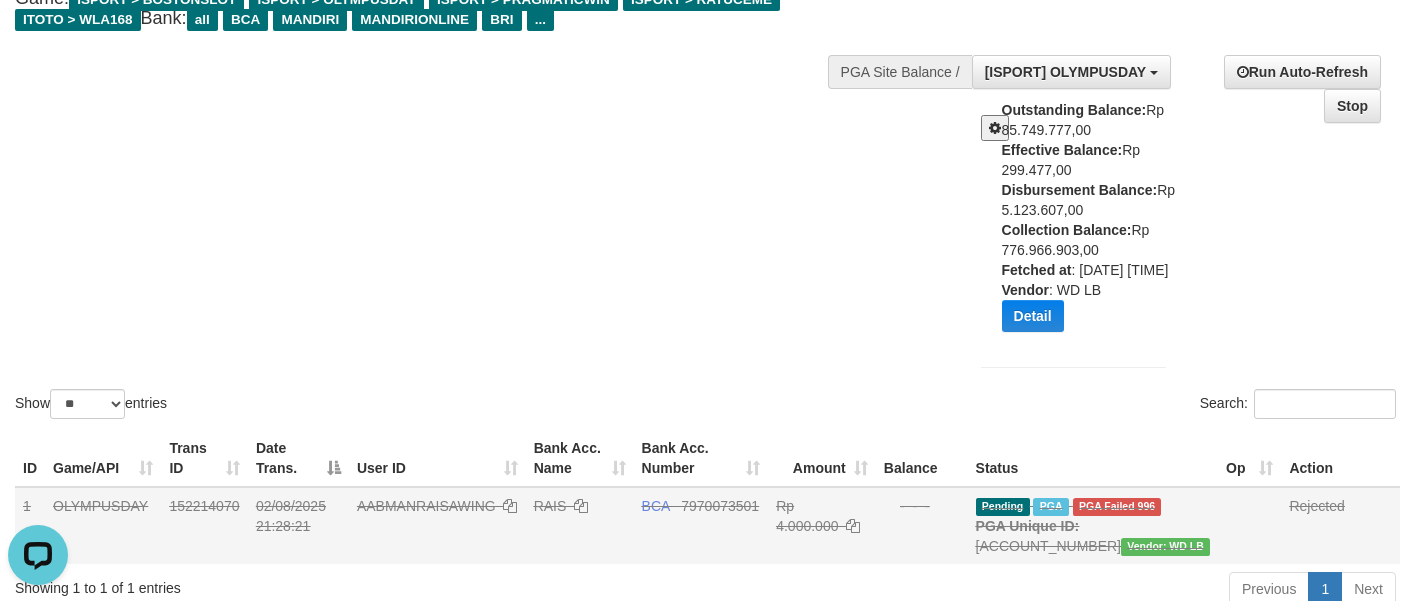 click on "Show  ** ** ** ***  entries Search:" at bounding box center [705, 171] 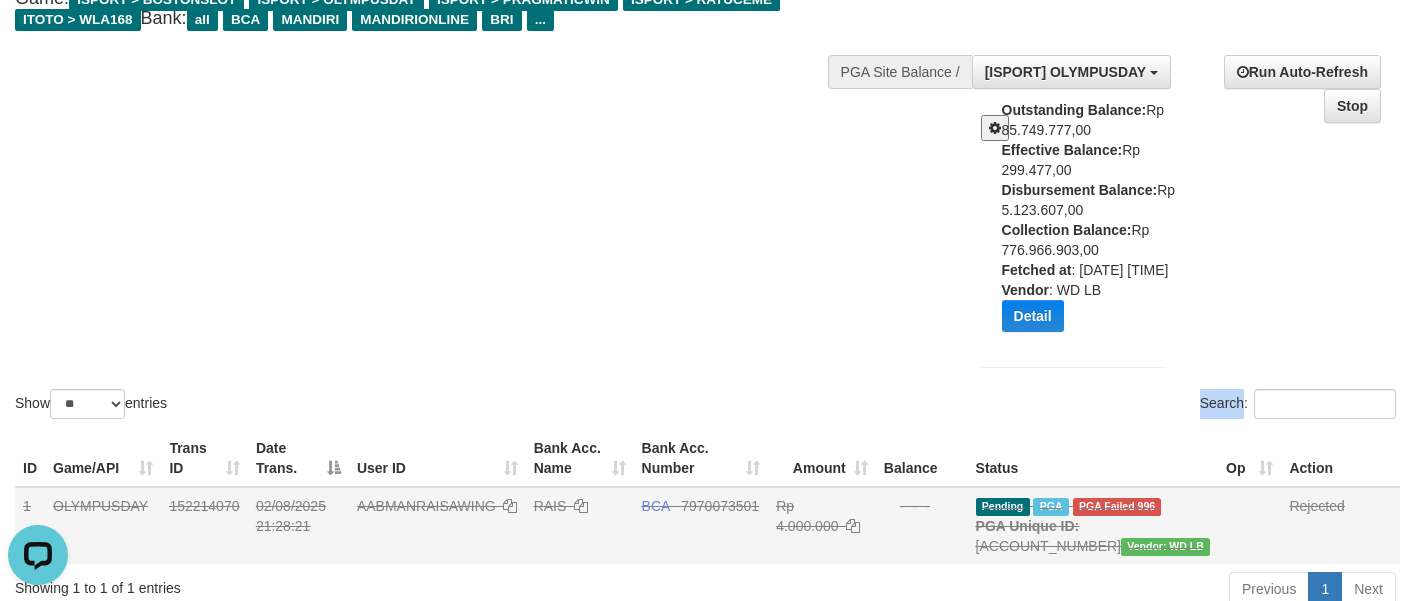 click on "Show  ** ** ** ***  entries Search:" at bounding box center (705, 171) 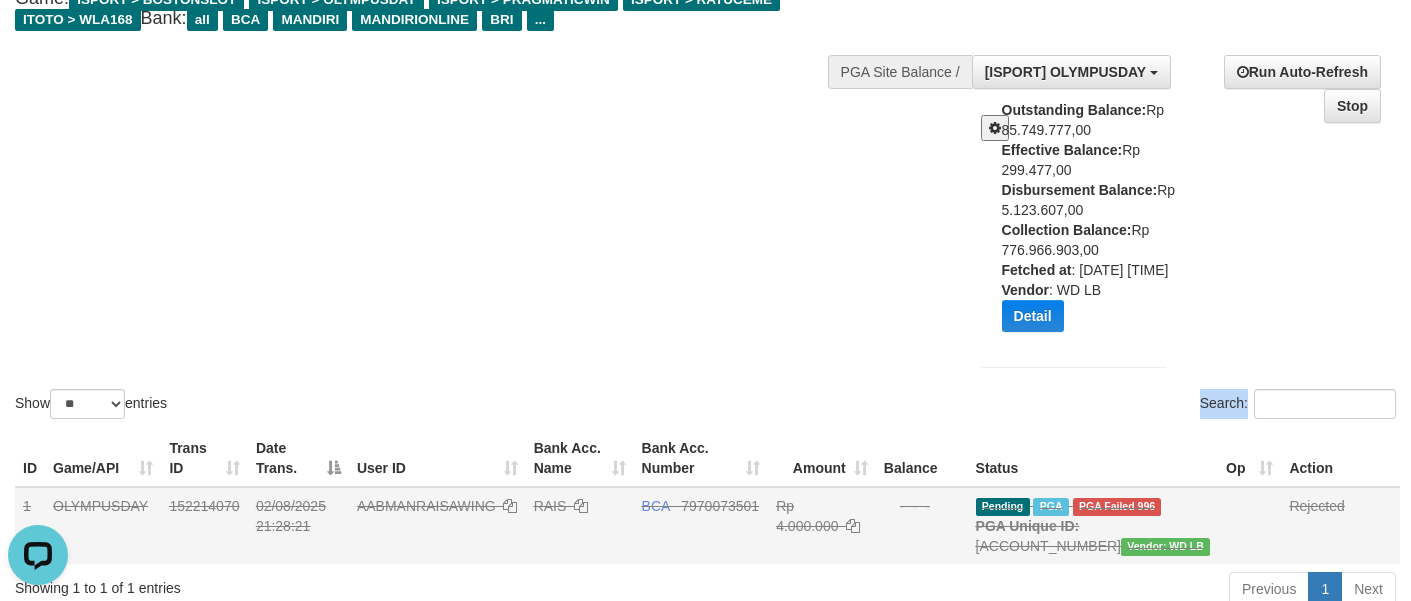 click on "Show  ** ** ** ***  entries Search:" at bounding box center (705, 171) 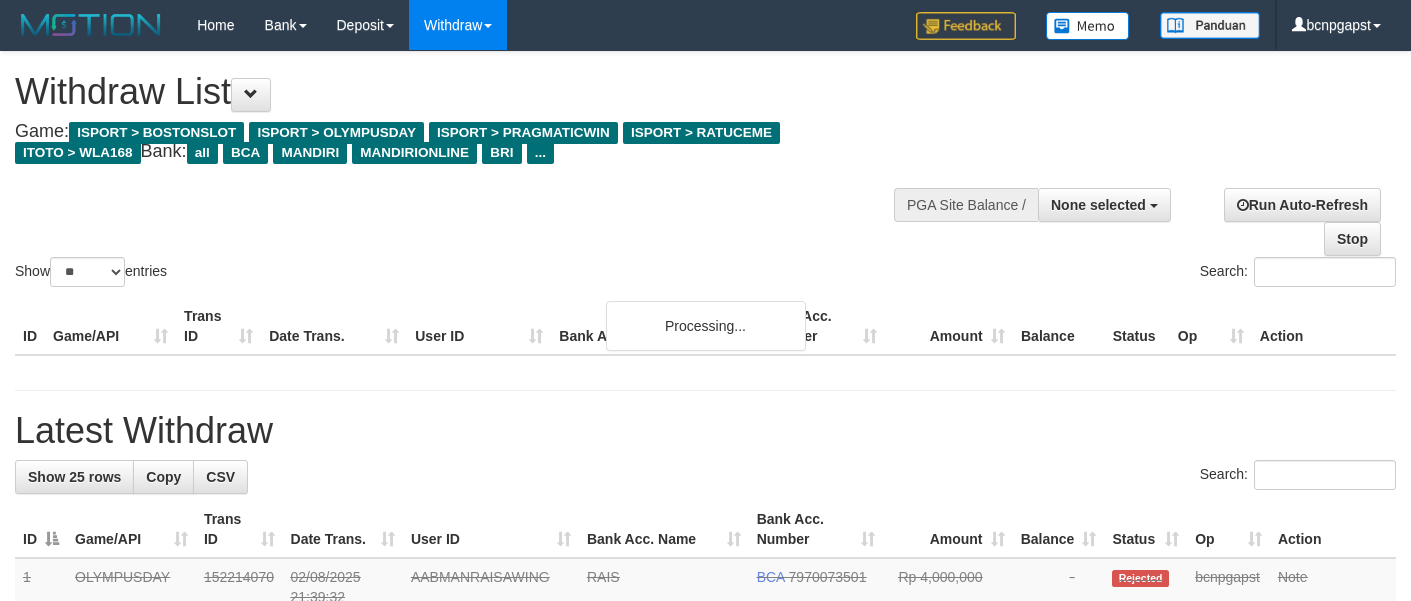 select 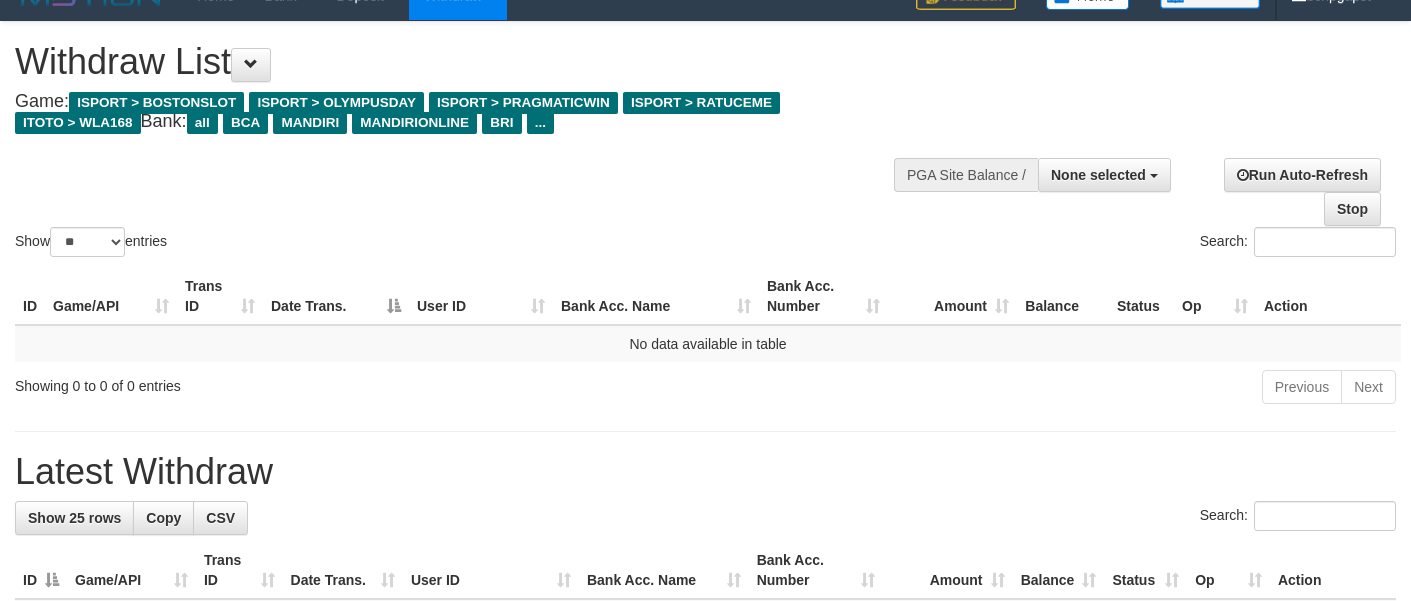 scroll, scrollTop: 0, scrollLeft: 0, axis: both 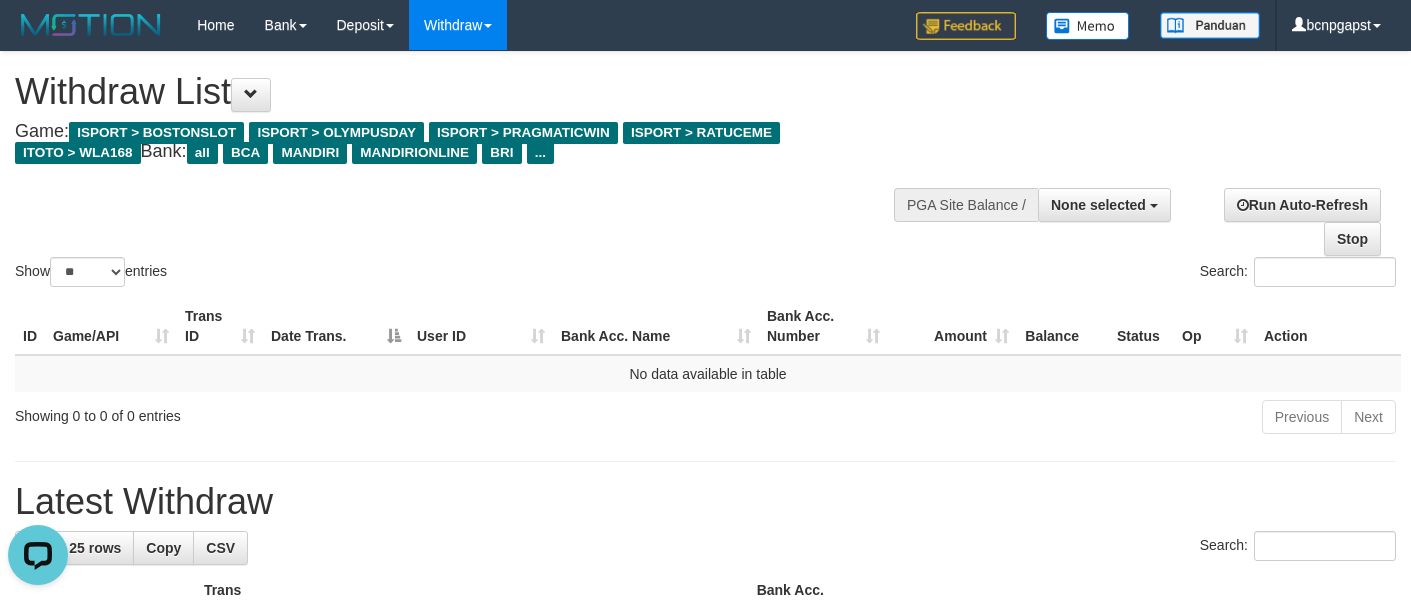 click at bounding box center (705, 256) 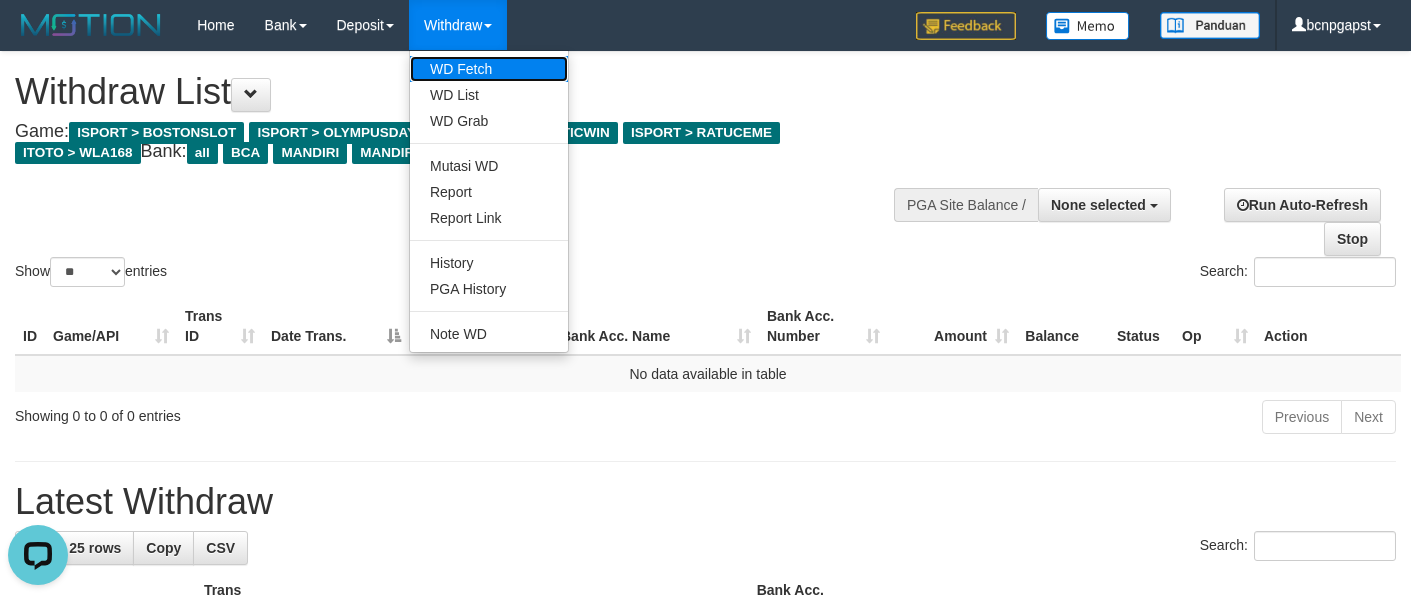 click on "WD Fetch" at bounding box center [489, 69] 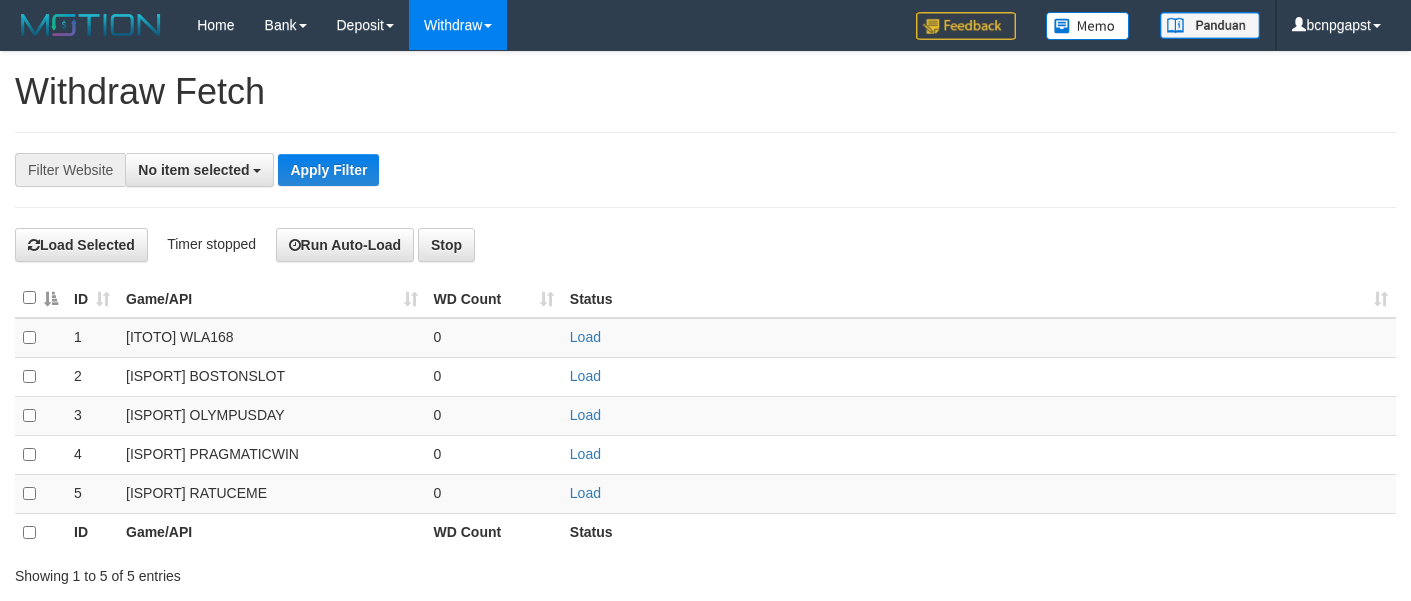 select 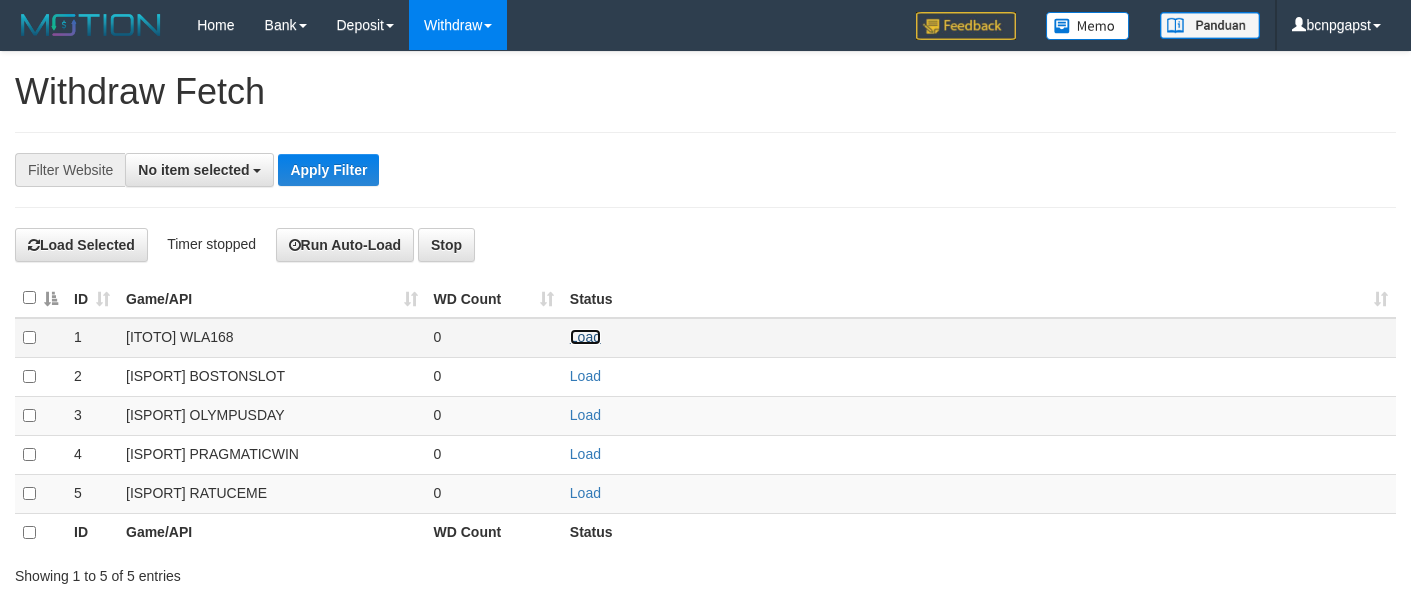 click on "Load" at bounding box center [585, 337] 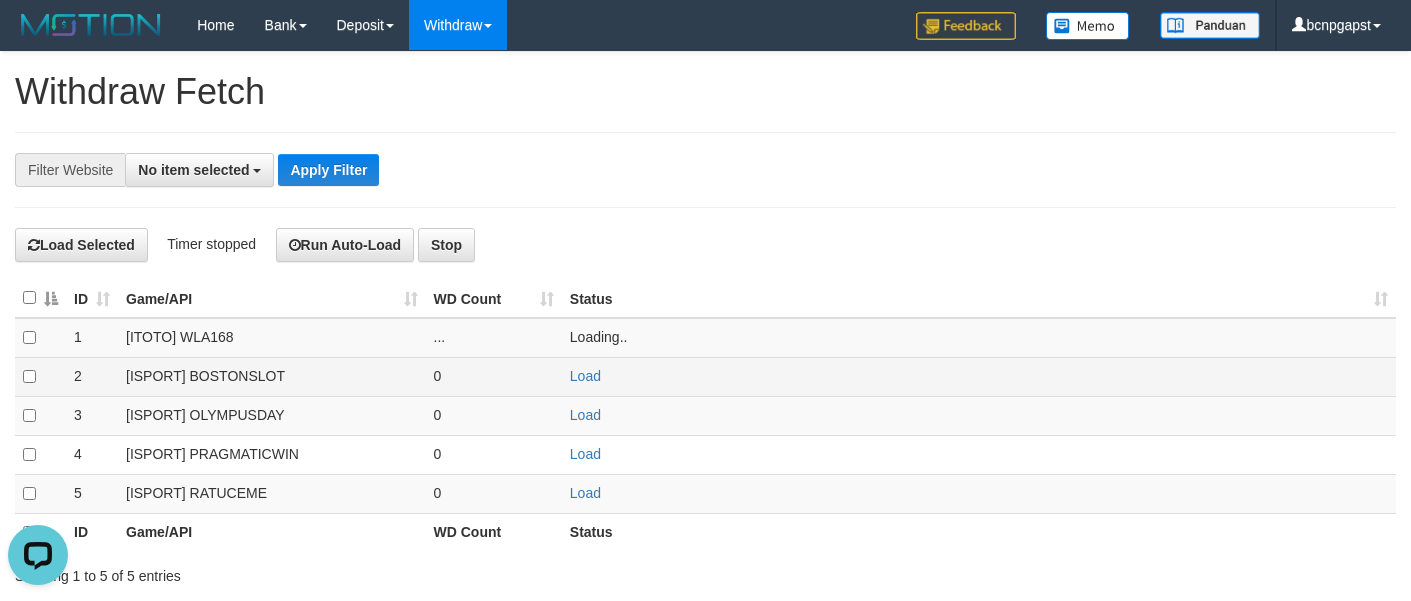 scroll, scrollTop: 0, scrollLeft: 0, axis: both 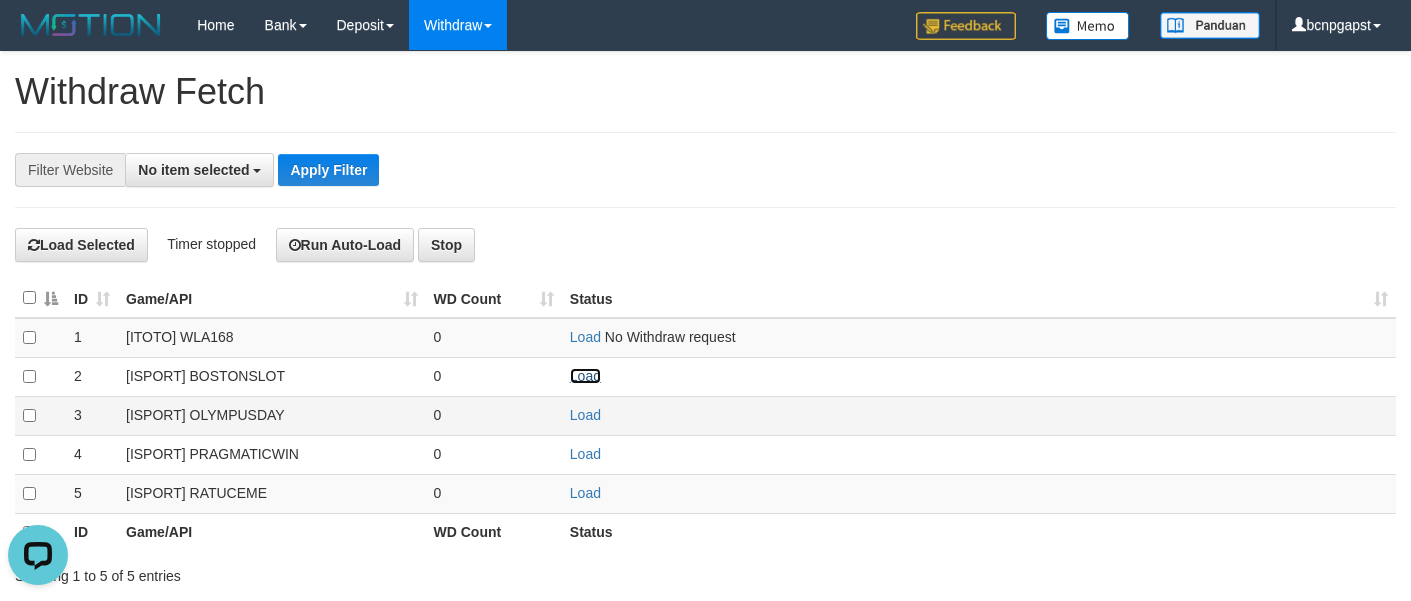 drag, startPoint x: 589, startPoint y: 381, endPoint x: 589, endPoint y: 398, distance: 17 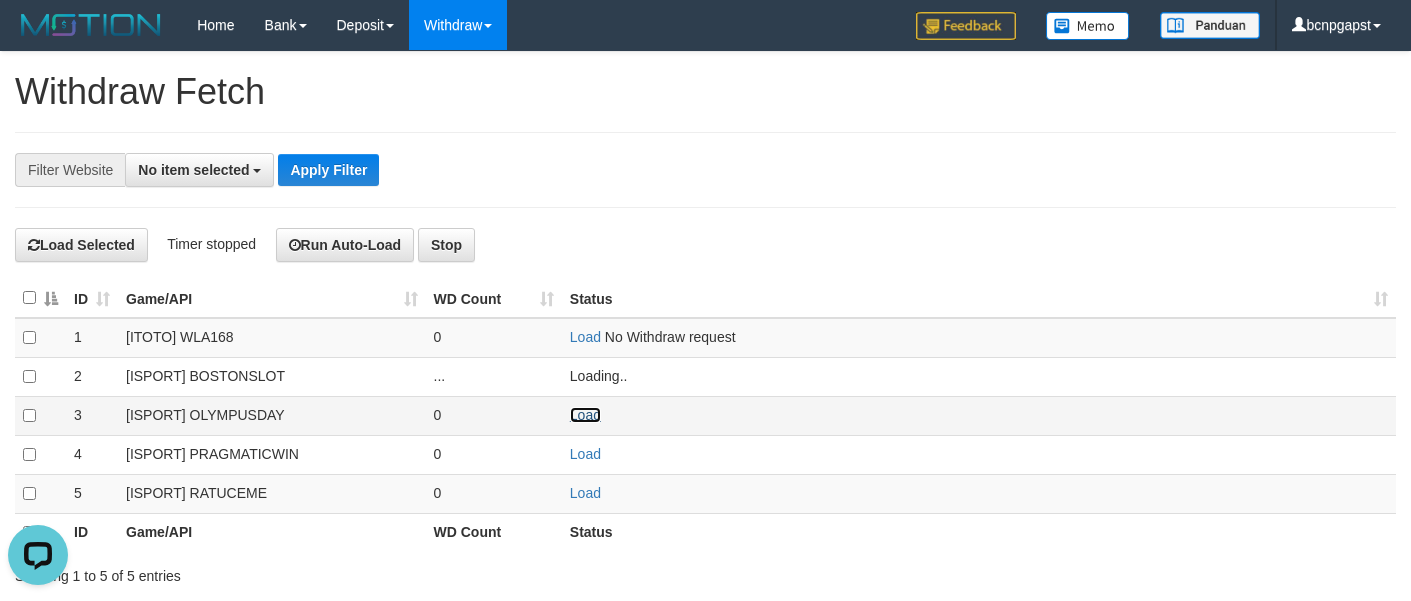 click on "Load" at bounding box center [585, 415] 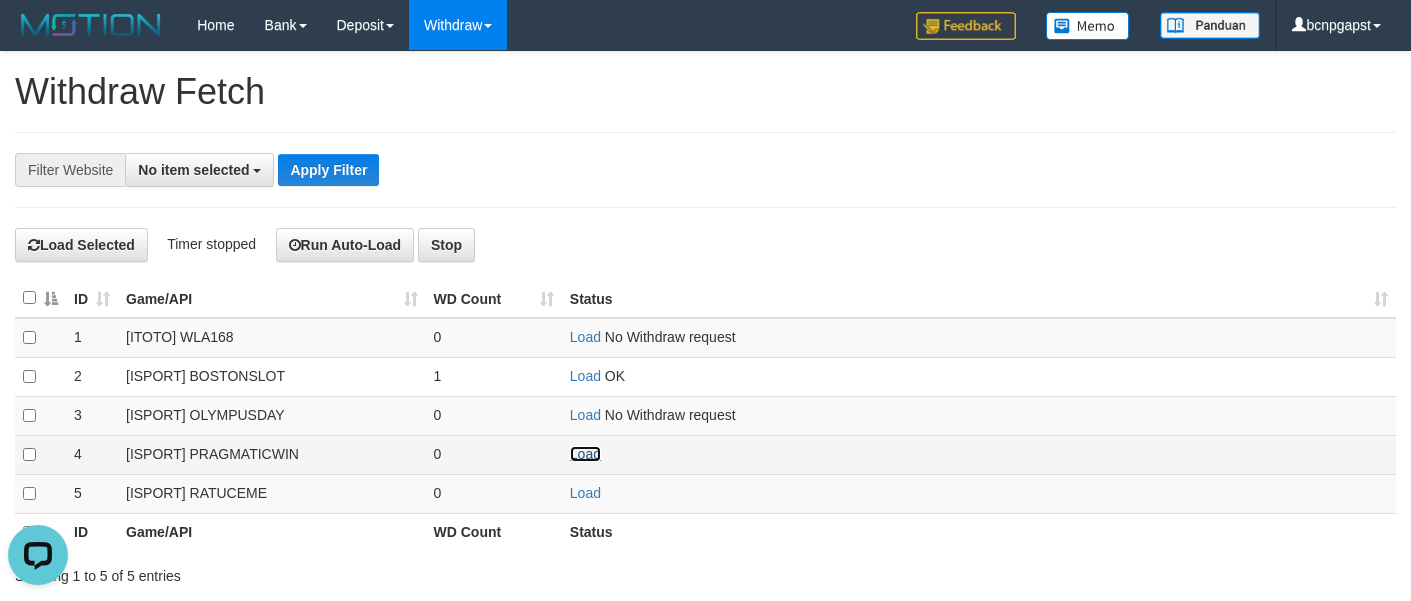 click on "Load" at bounding box center (585, 454) 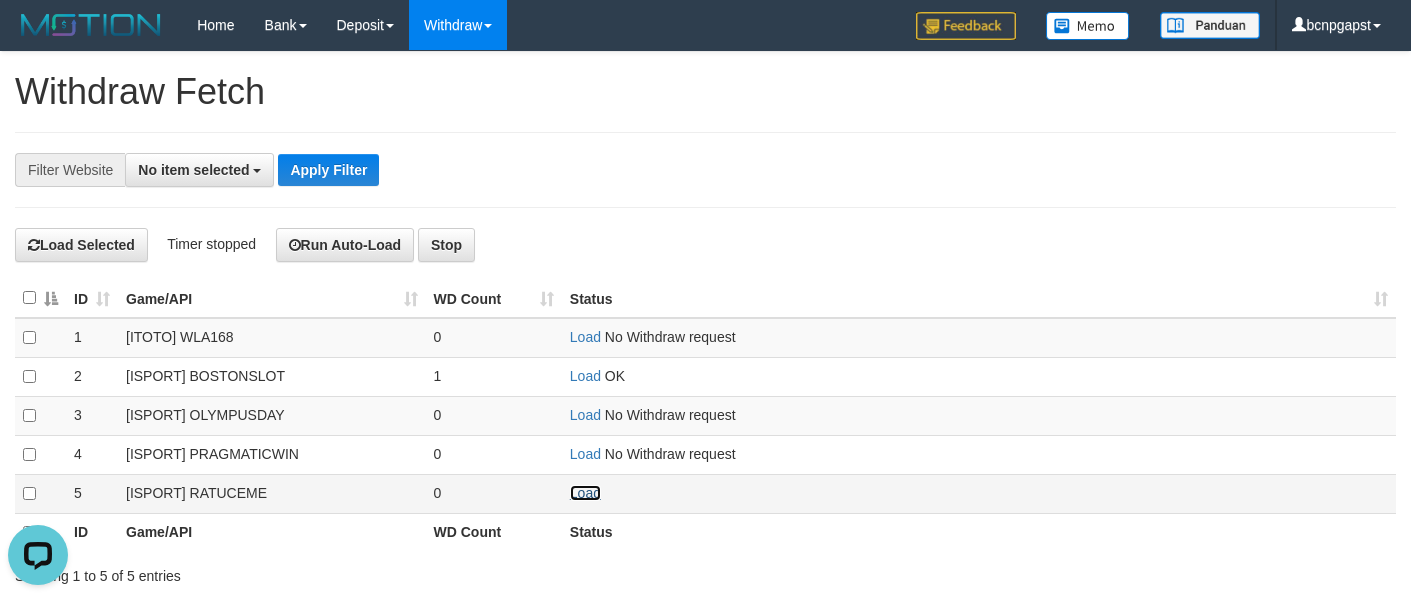 click on "Load" at bounding box center (585, 493) 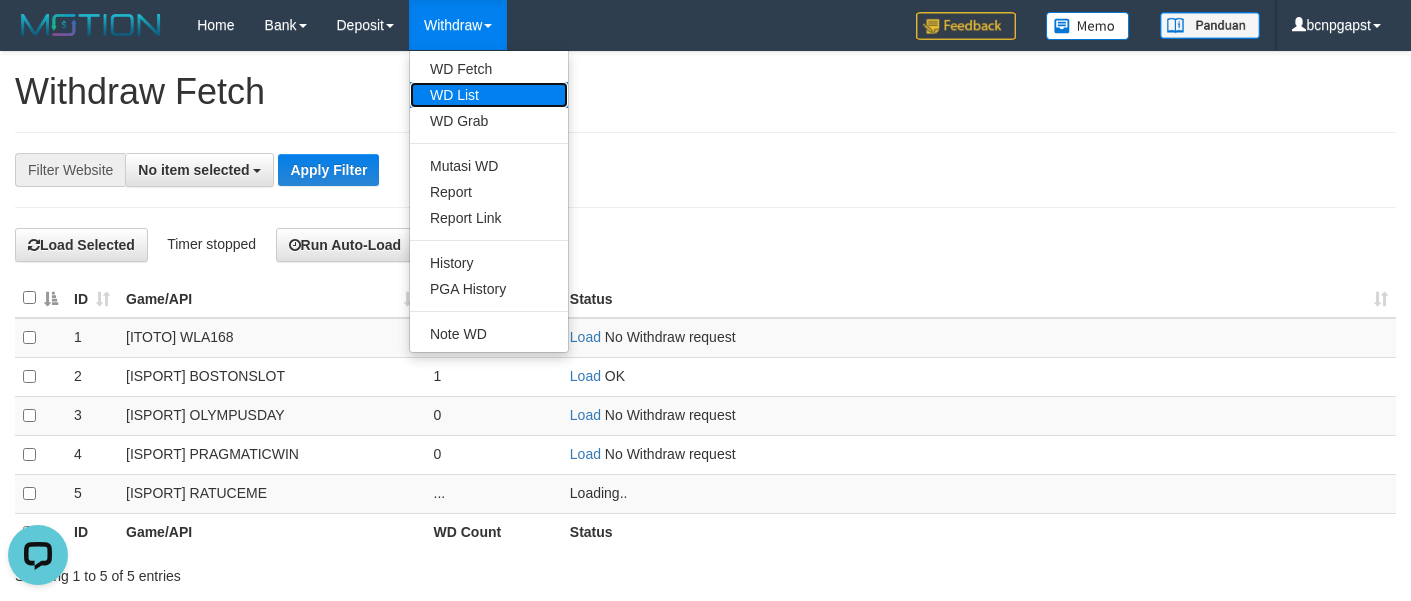click on "WD List" at bounding box center (489, 95) 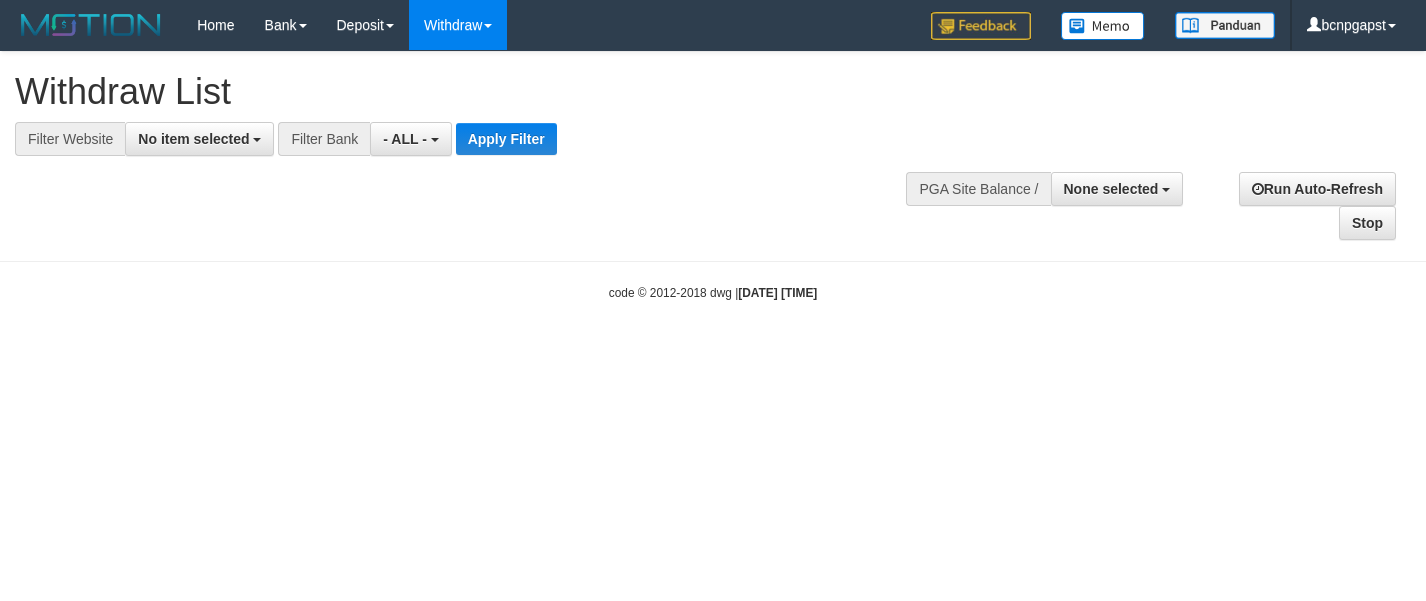 select 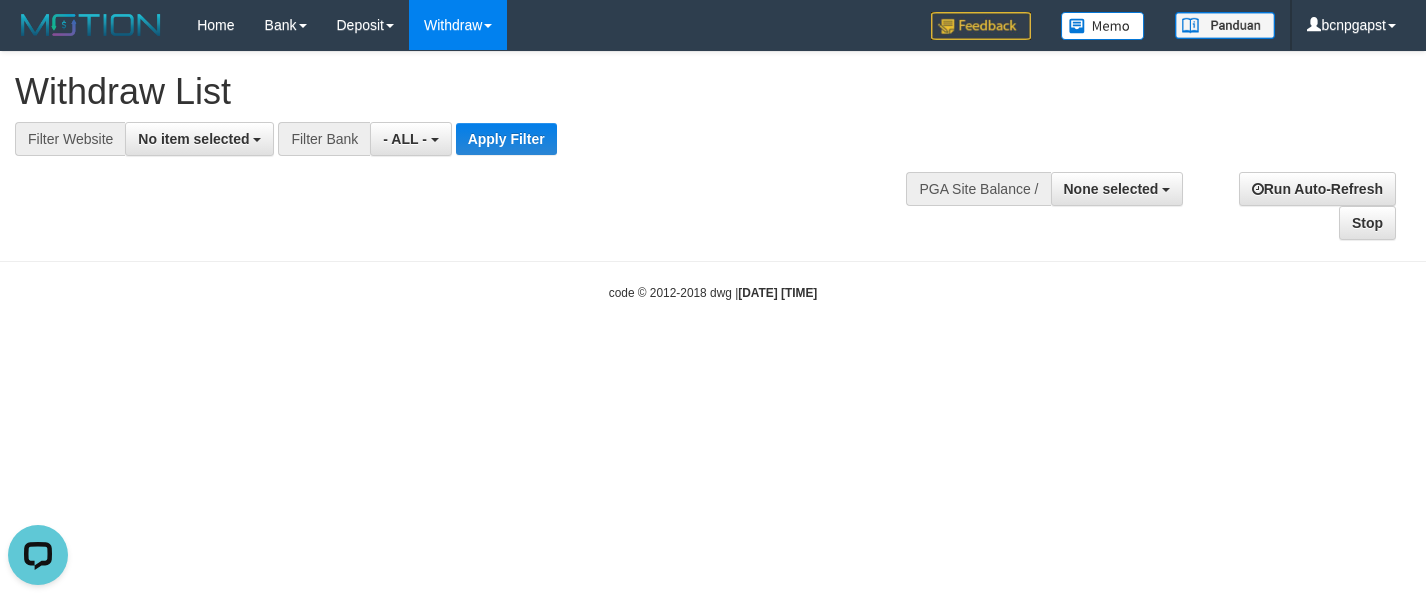 scroll, scrollTop: 0, scrollLeft: 0, axis: both 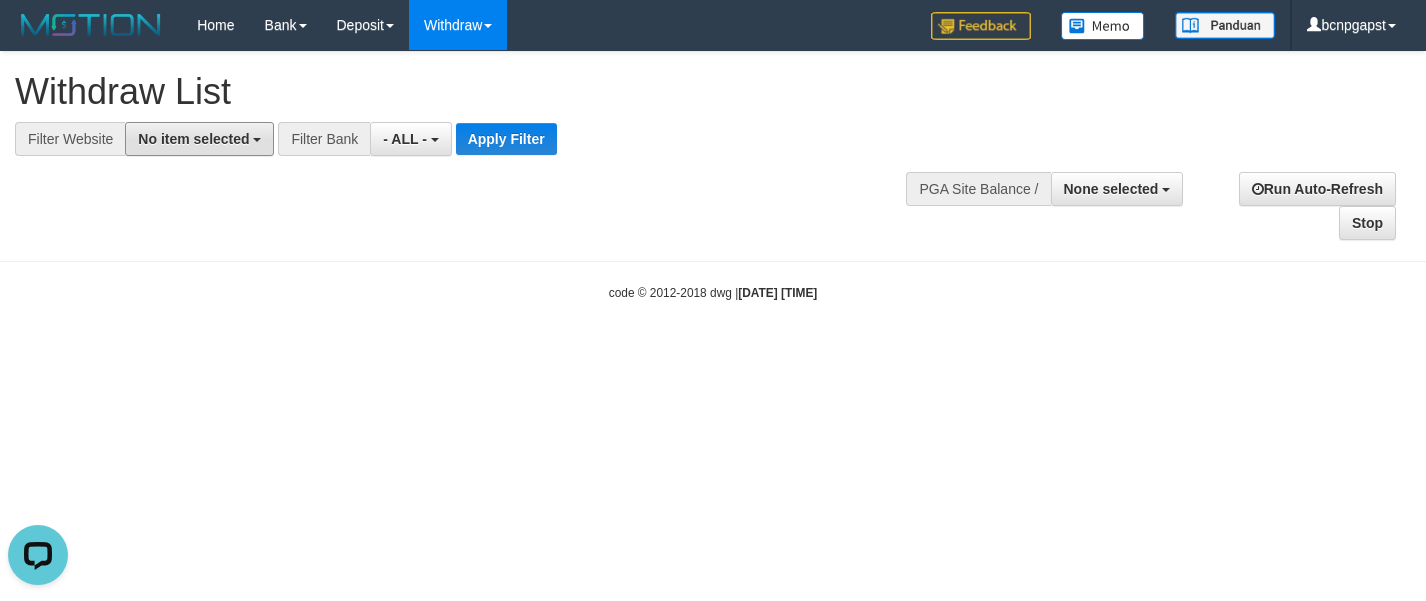 drag, startPoint x: 213, startPoint y: 141, endPoint x: 240, endPoint y: 189, distance: 55.072678 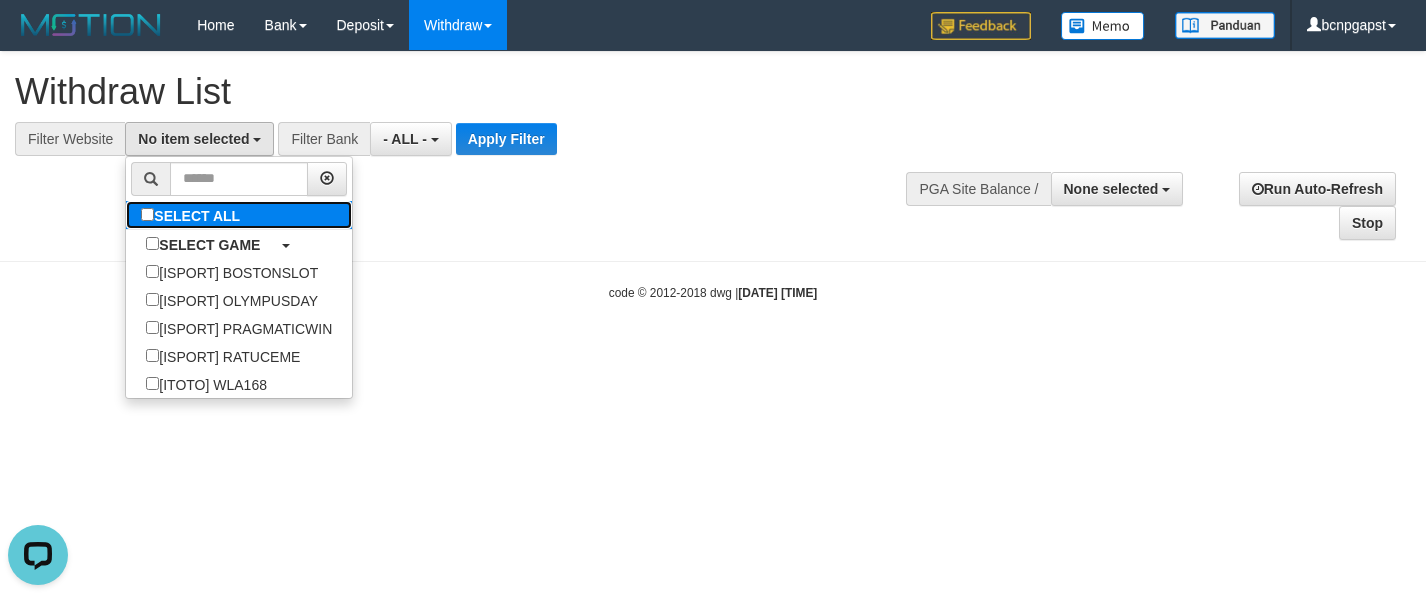 click on "SELECT ALL" at bounding box center [193, 215] 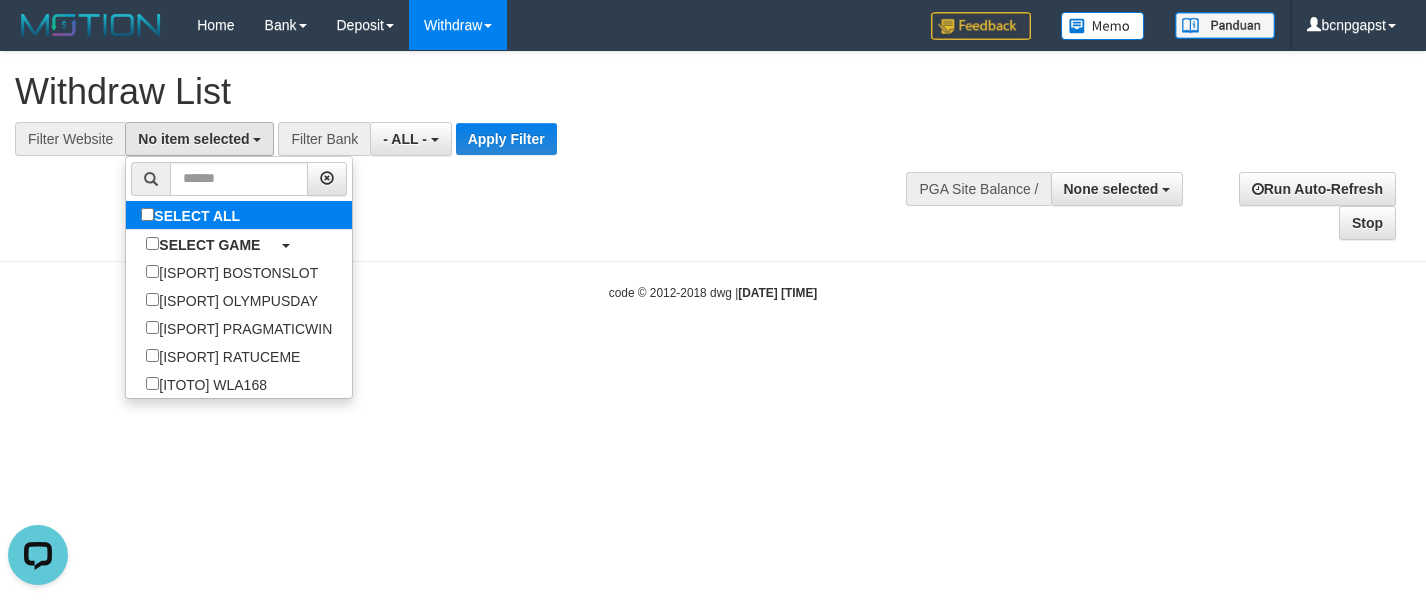 select on "****" 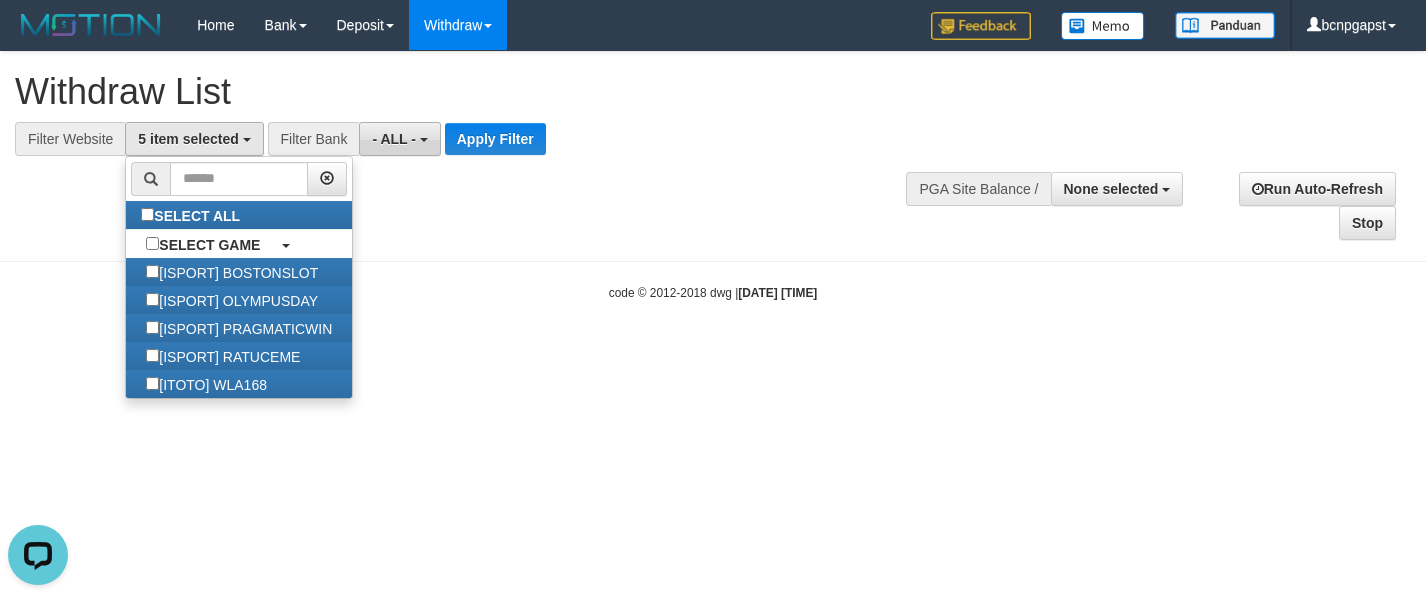 click on "- ALL -" at bounding box center [394, 139] 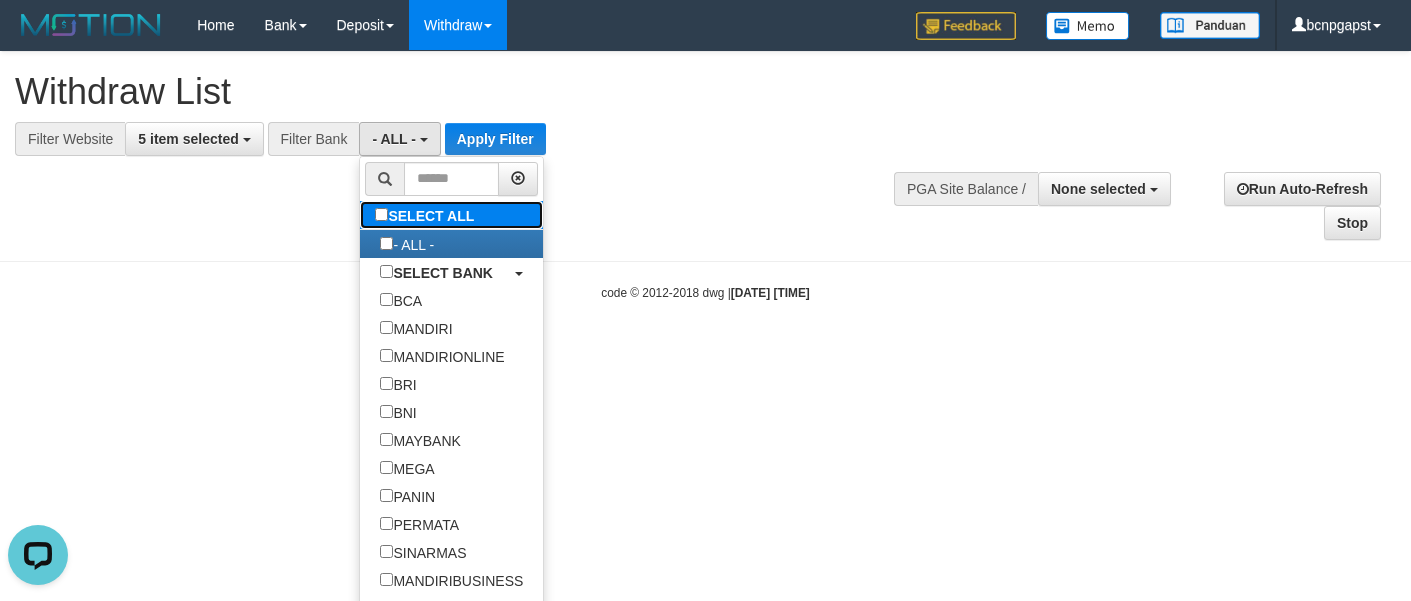 click on "SELECT ALL" at bounding box center [427, 215] 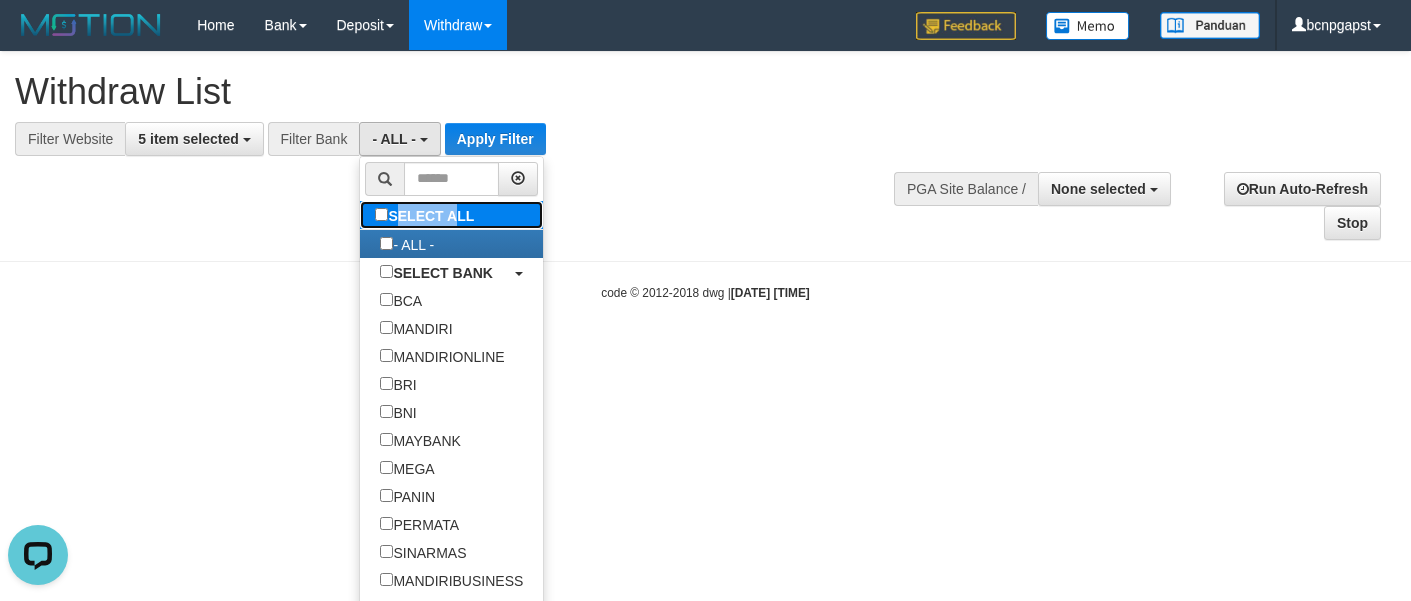 drag, startPoint x: 416, startPoint y: 218, endPoint x: 428, endPoint y: 216, distance: 12.165525 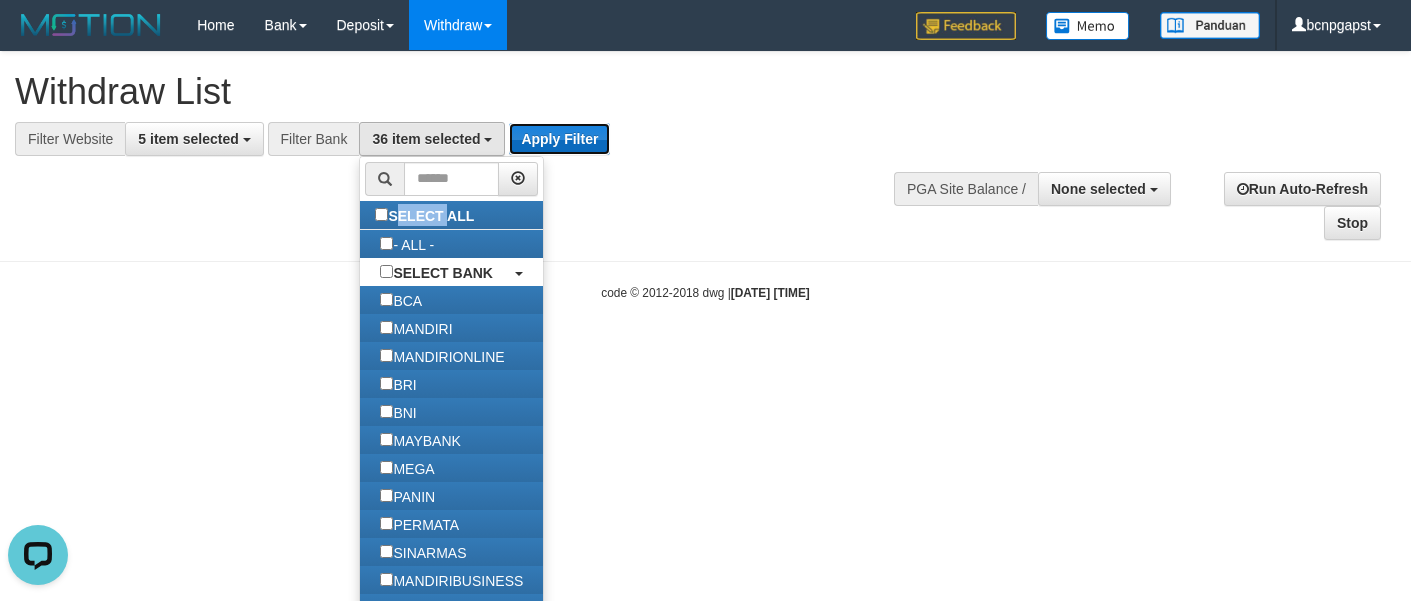 click on "Apply Filter" at bounding box center [559, 139] 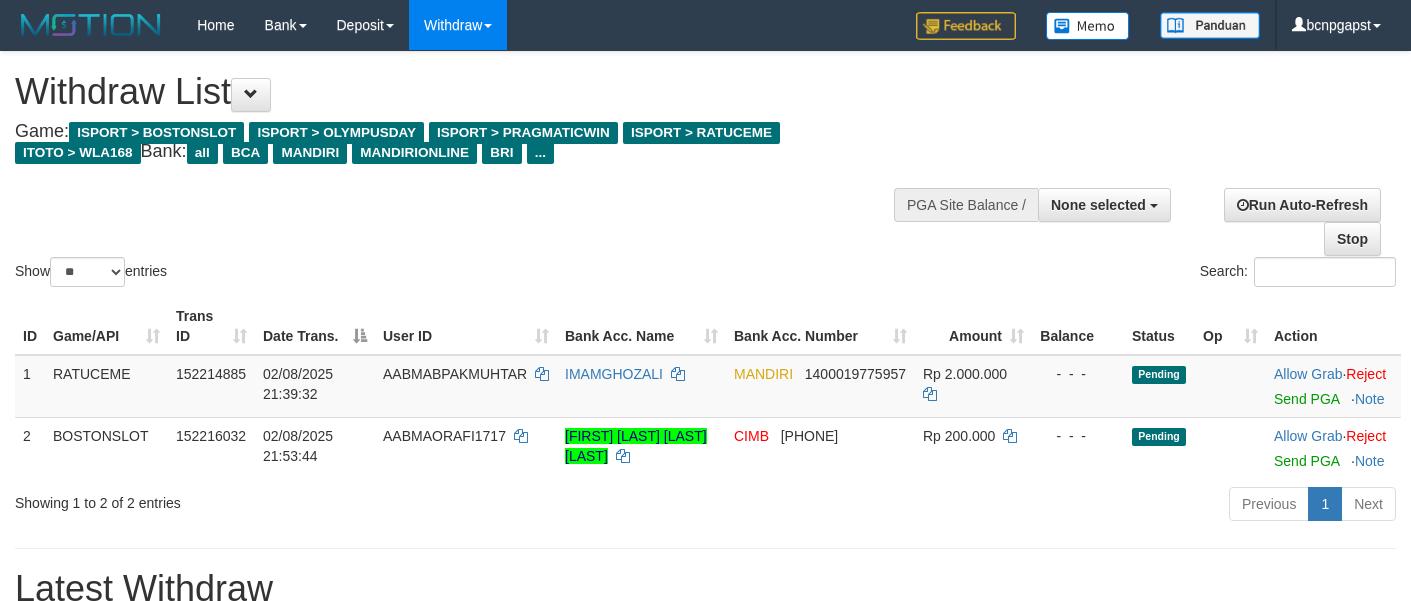 select 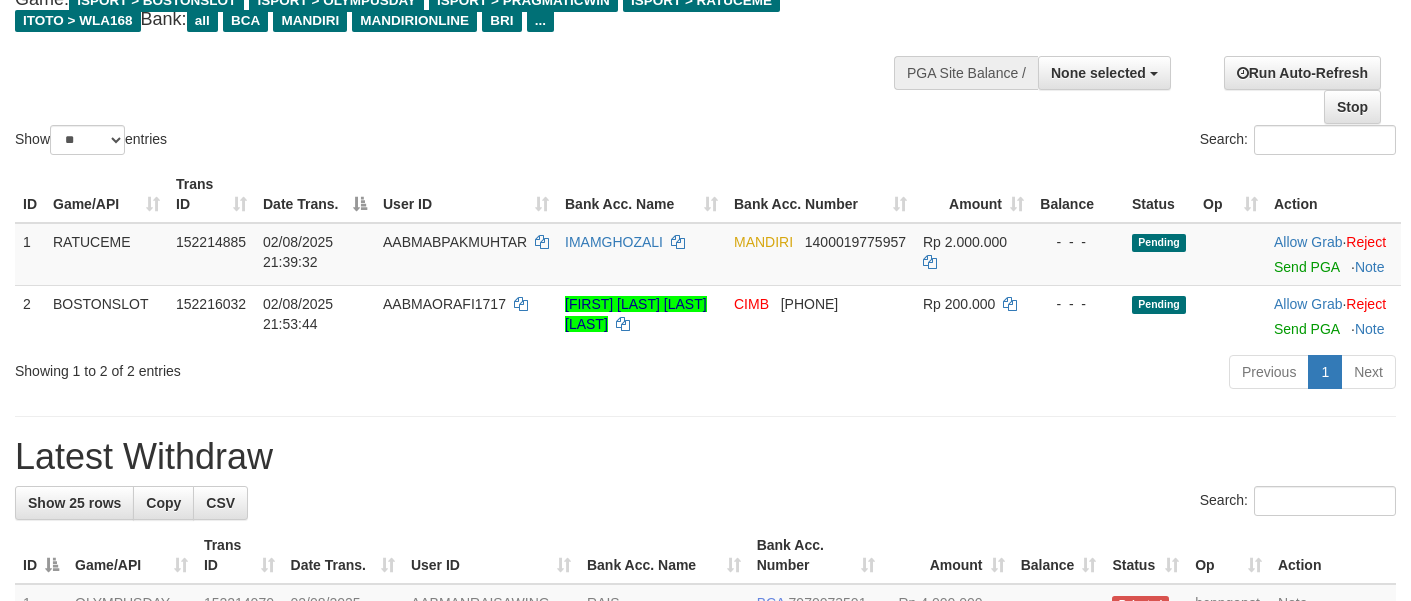 scroll, scrollTop: 67, scrollLeft: 0, axis: vertical 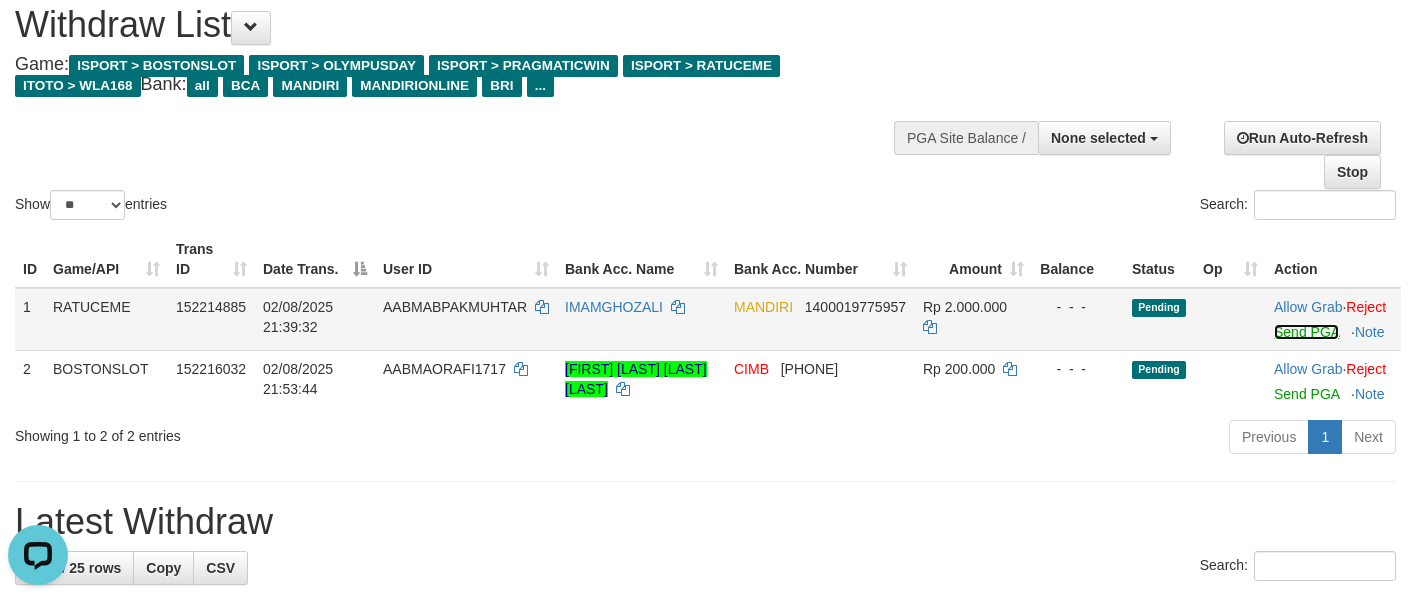 click on "Send PGA" at bounding box center [1306, 332] 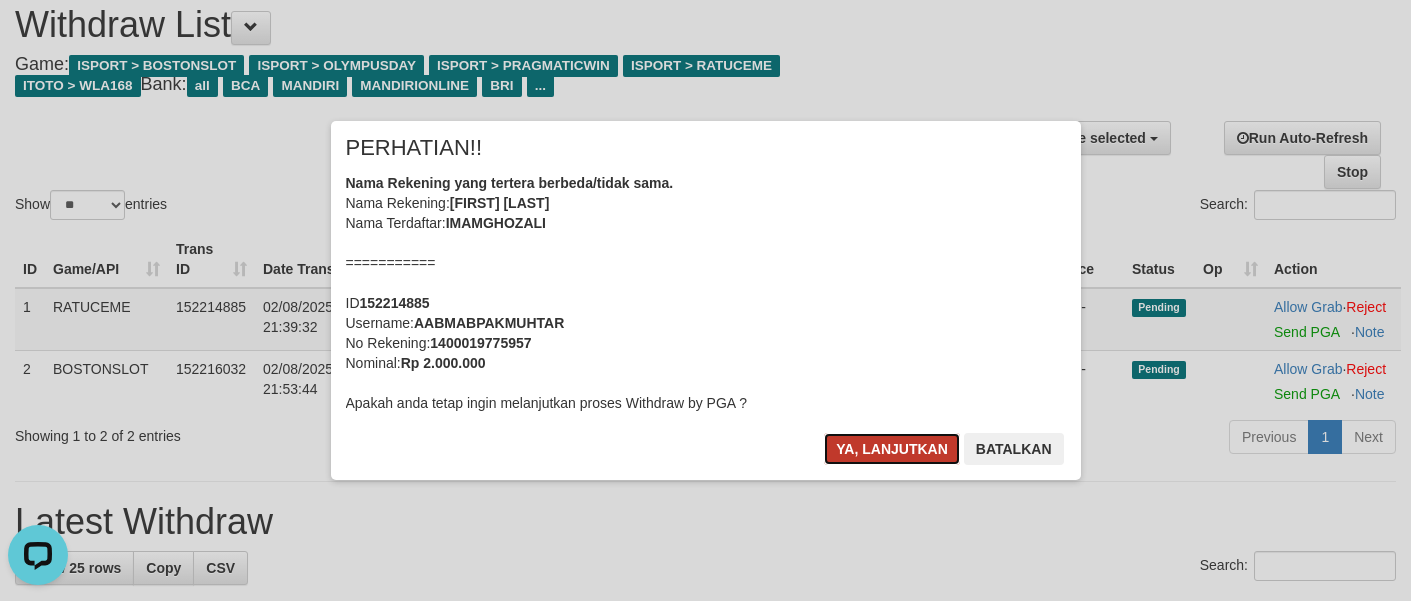 click on "Ya, lanjutkan" at bounding box center (892, 449) 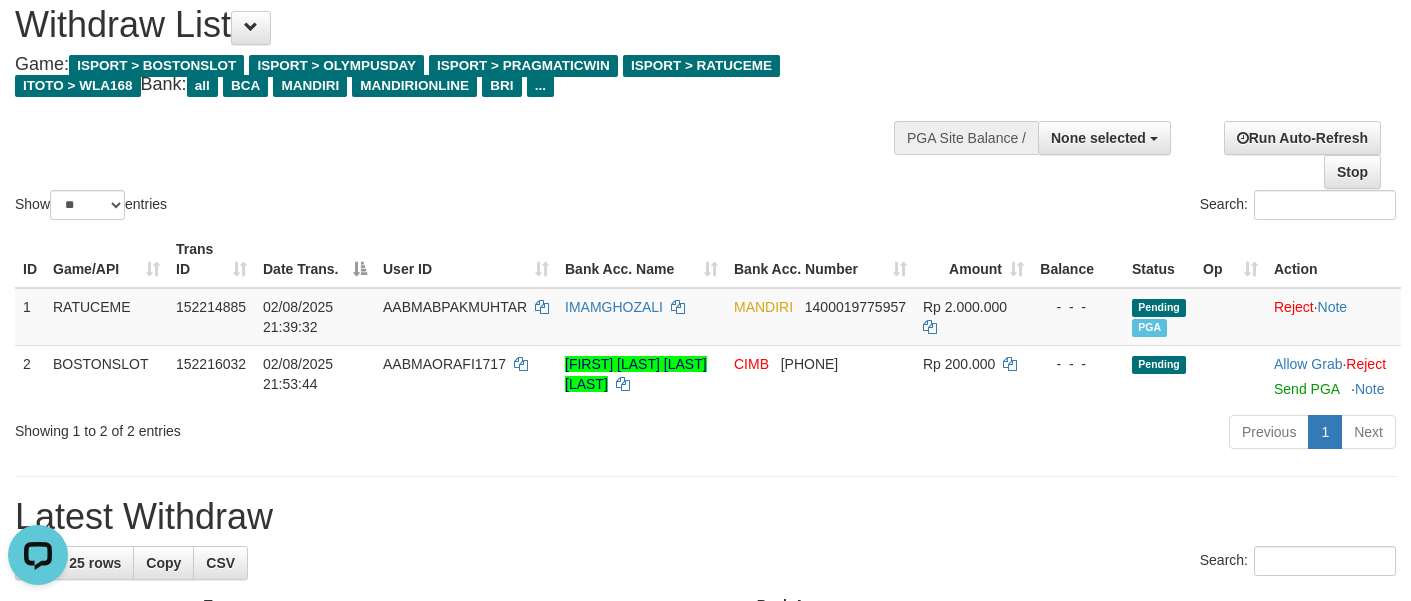 drag, startPoint x: 660, startPoint y: 149, endPoint x: 814, endPoint y: 206, distance: 164.21024 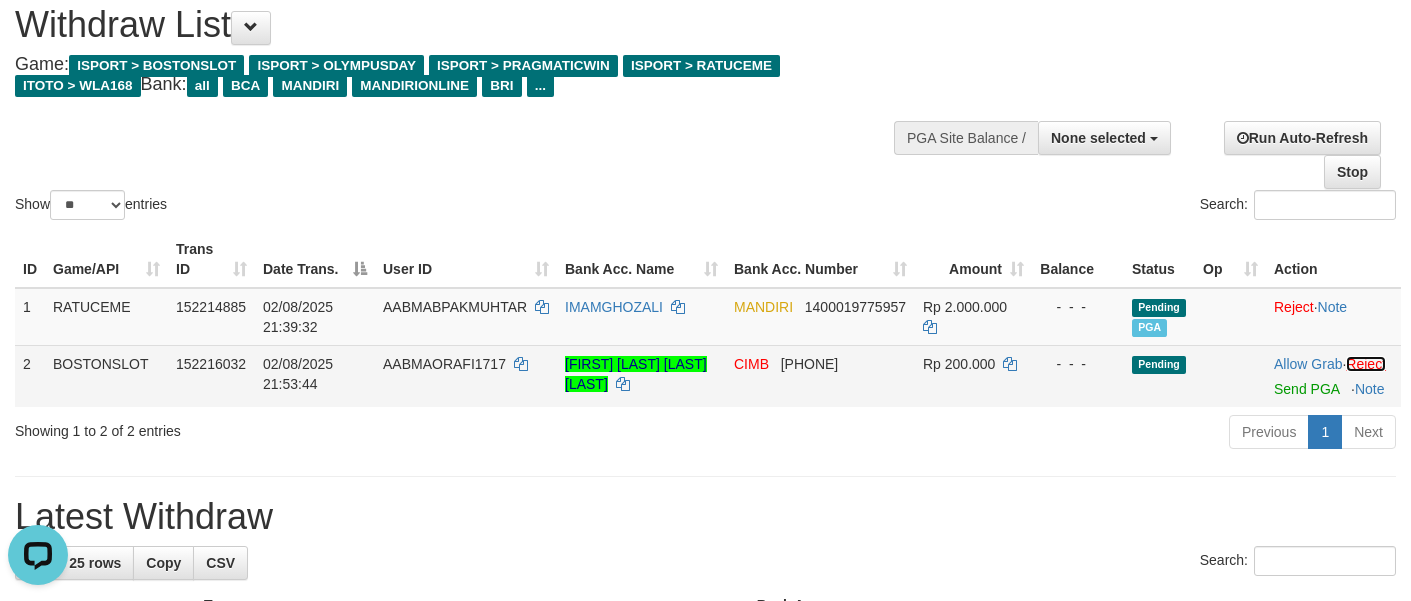 click on "Reject" at bounding box center [1366, 364] 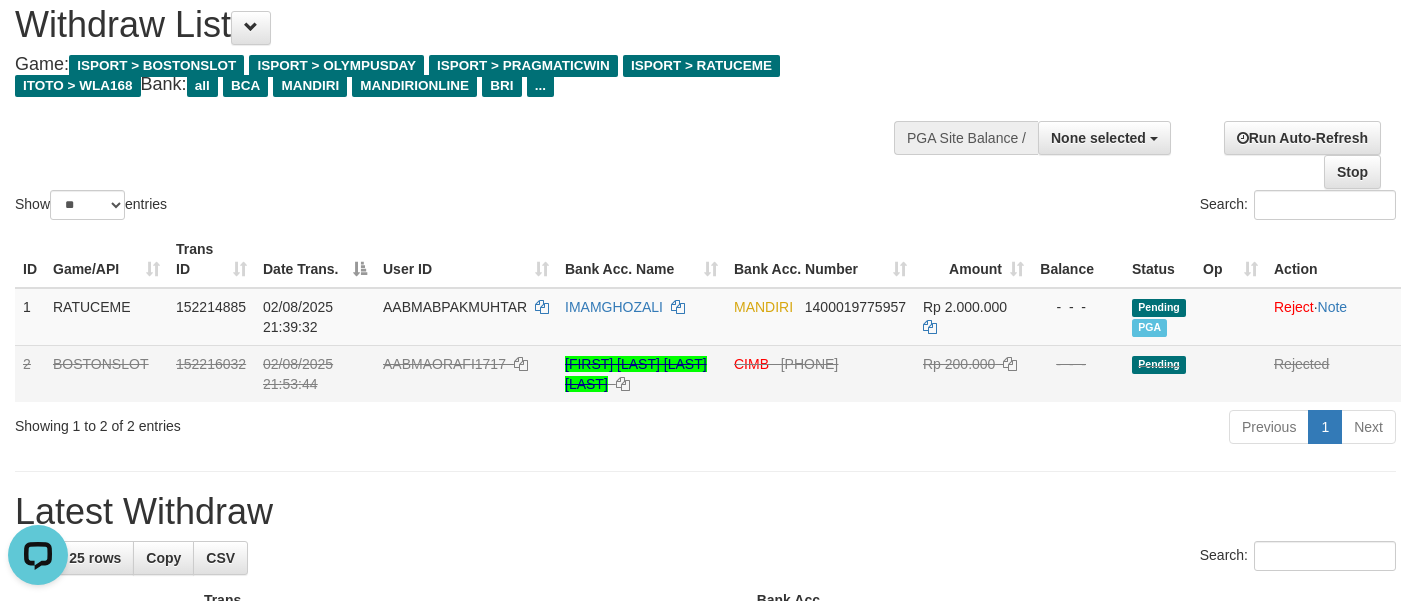 drag, startPoint x: 675, startPoint y: 169, endPoint x: 826, endPoint y: 63, distance: 184.4912 